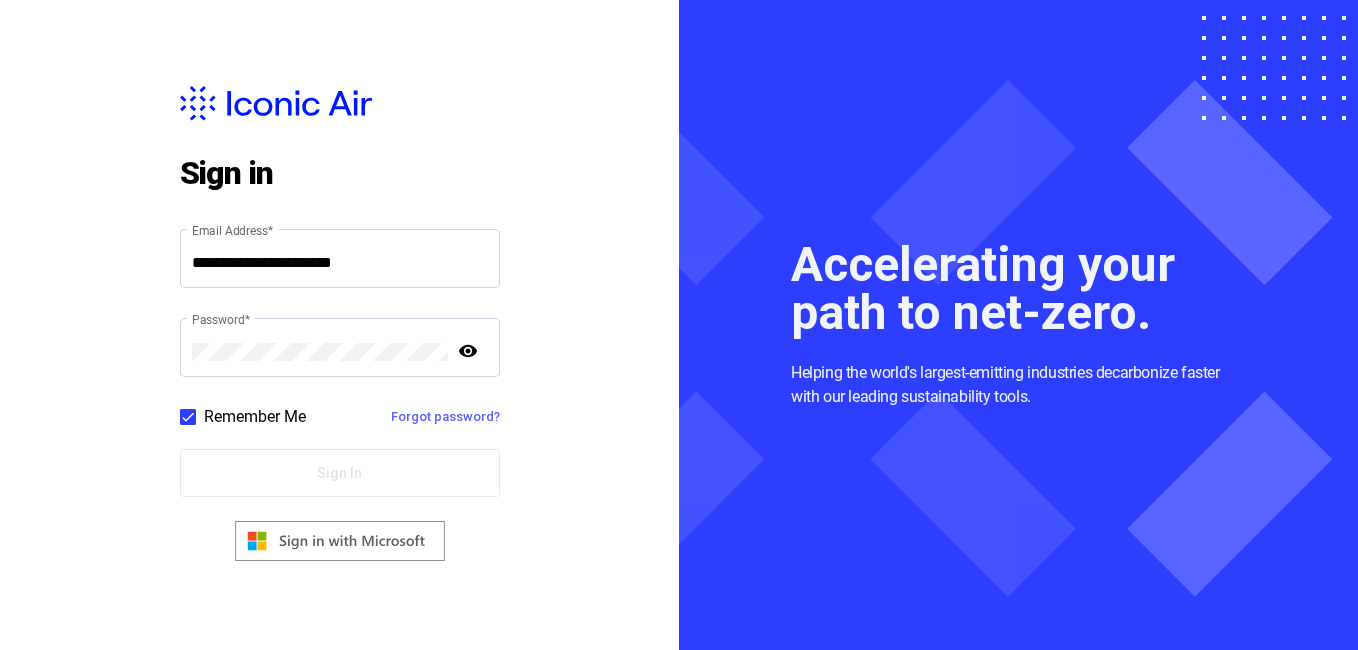 scroll, scrollTop: 0, scrollLeft: 0, axis: both 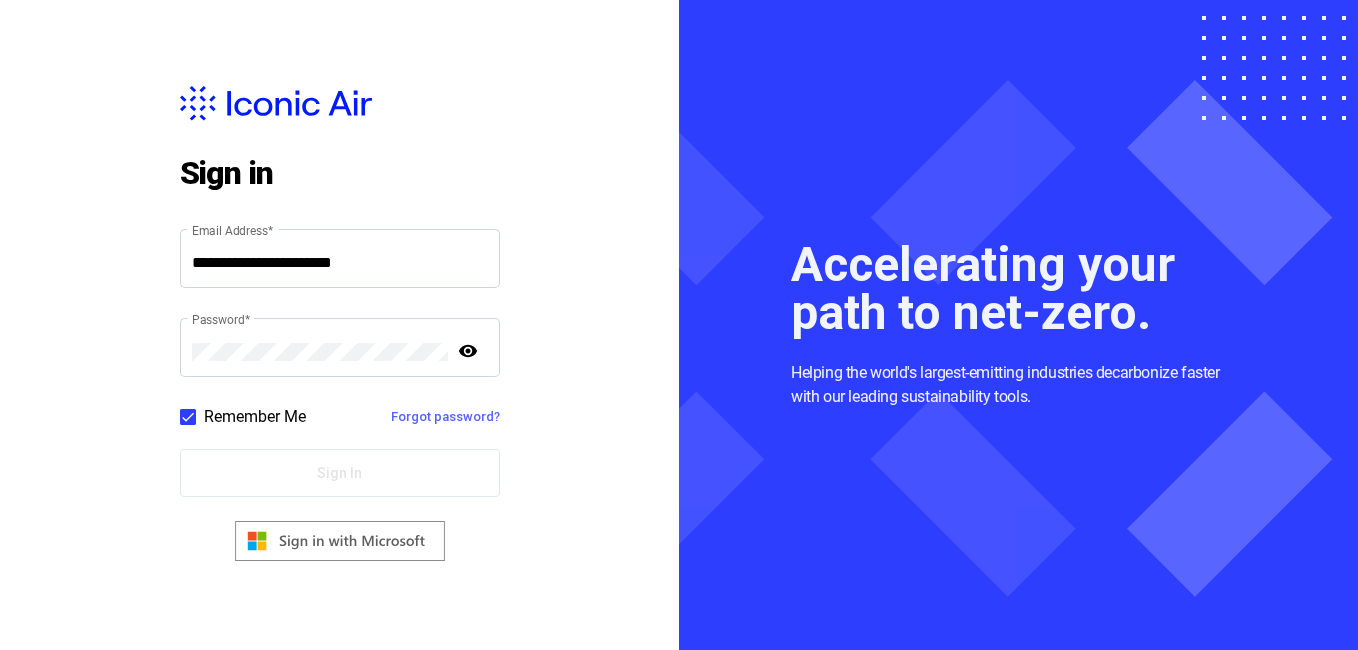 type on "**********" 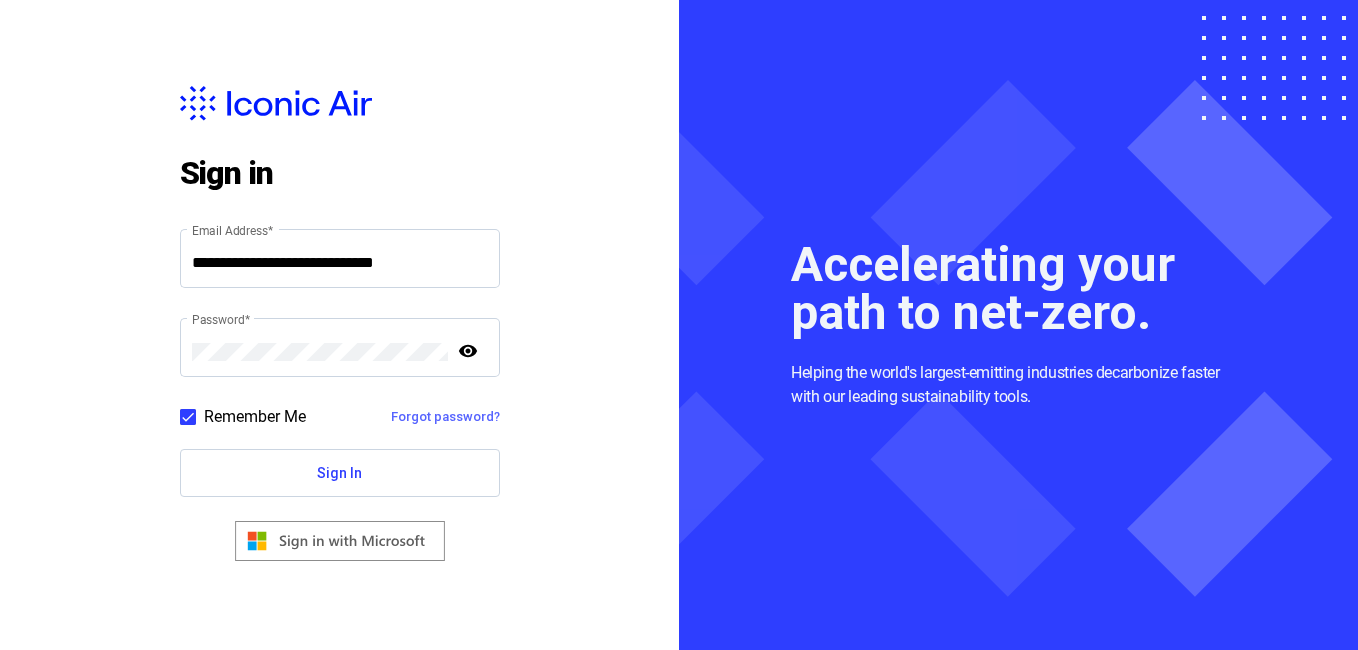 click 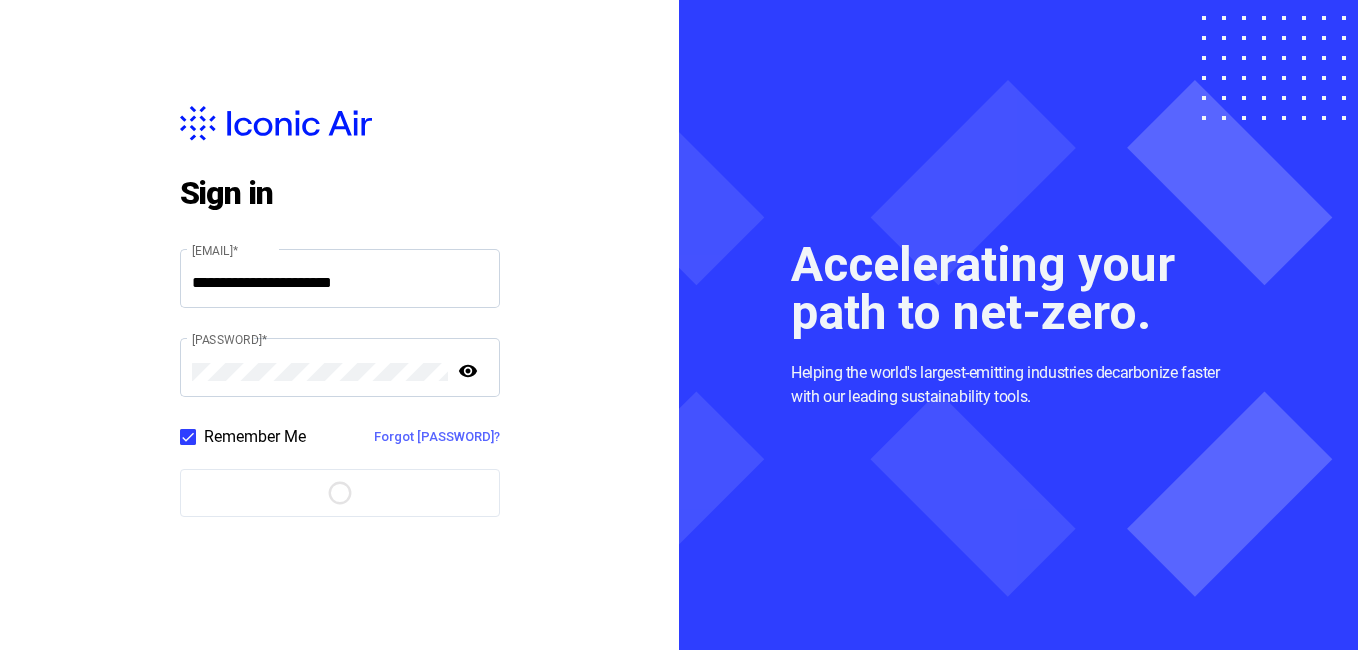 scroll, scrollTop: 0, scrollLeft: 0, axis: both 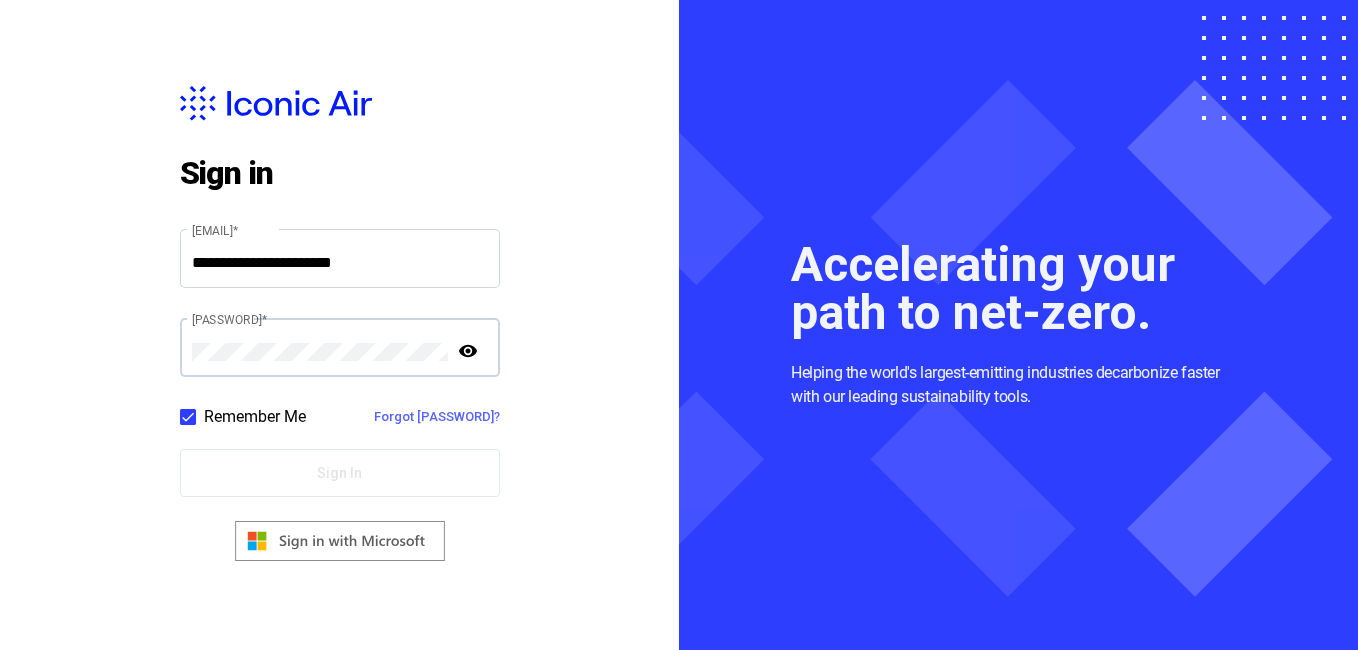 type on "**********" 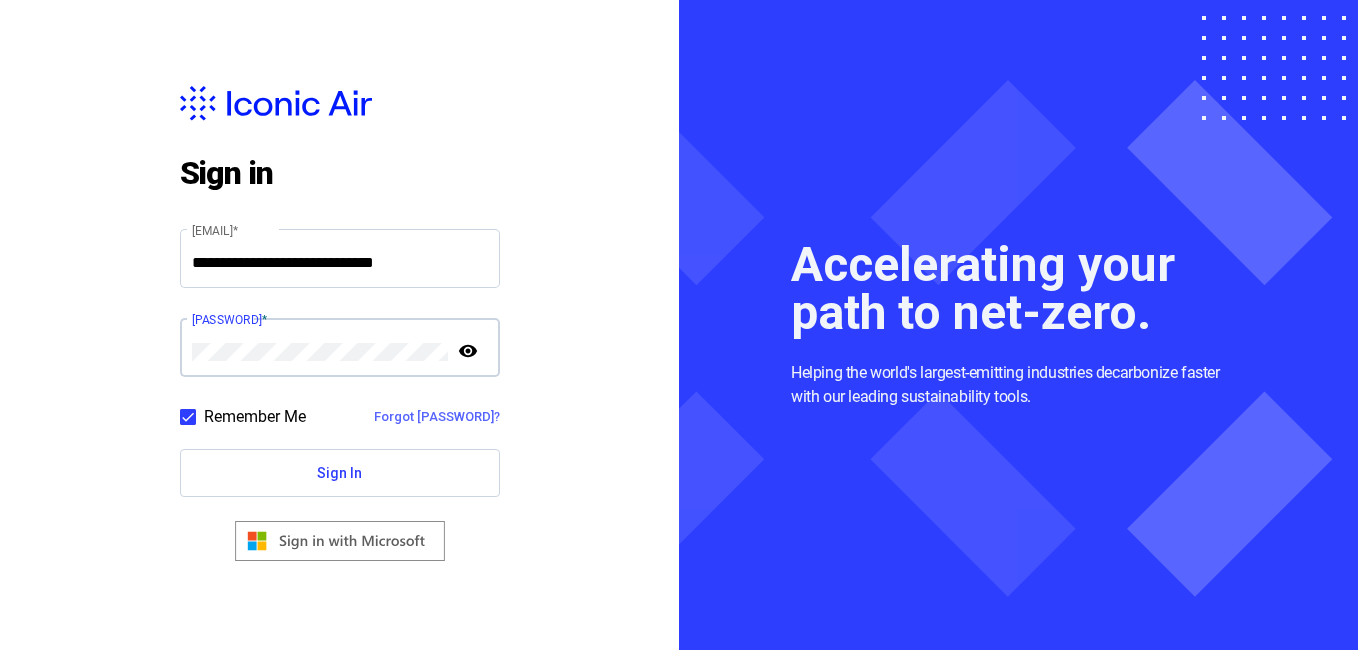 click on "Sign In" 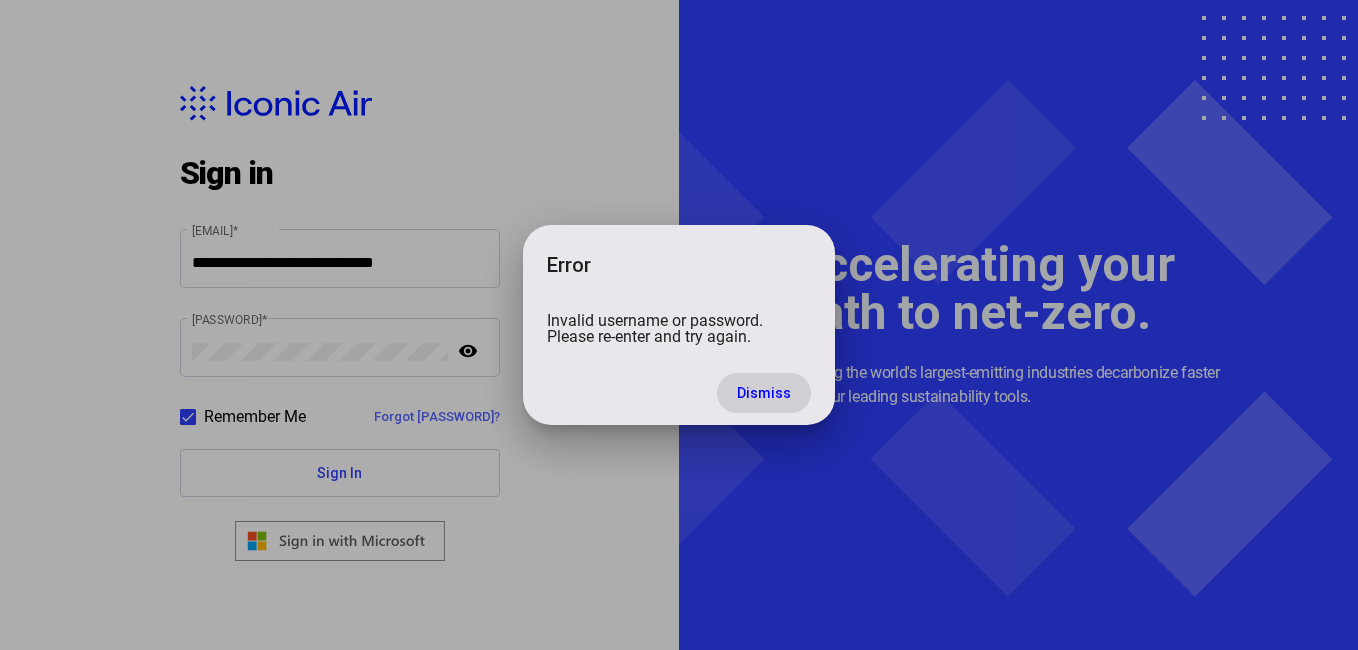 click on "Dismiss" at bounding box center [764, 393] 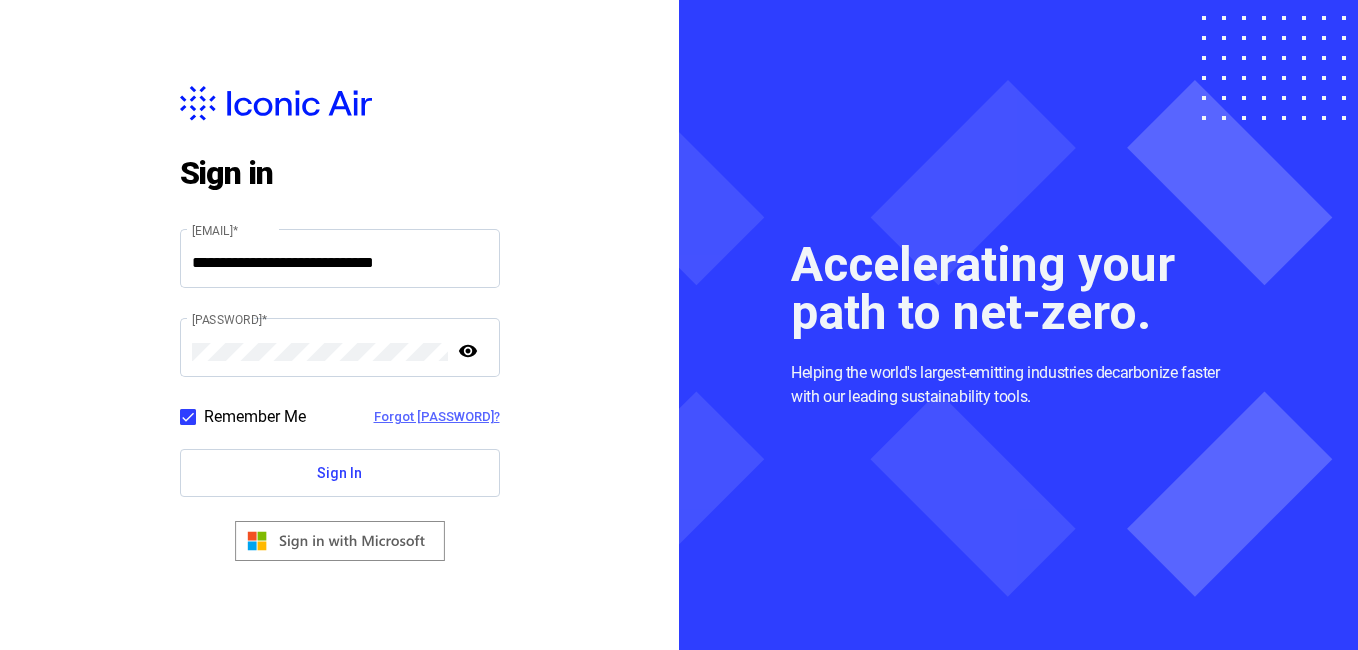 click on "Forgot [PASSWORD]?" 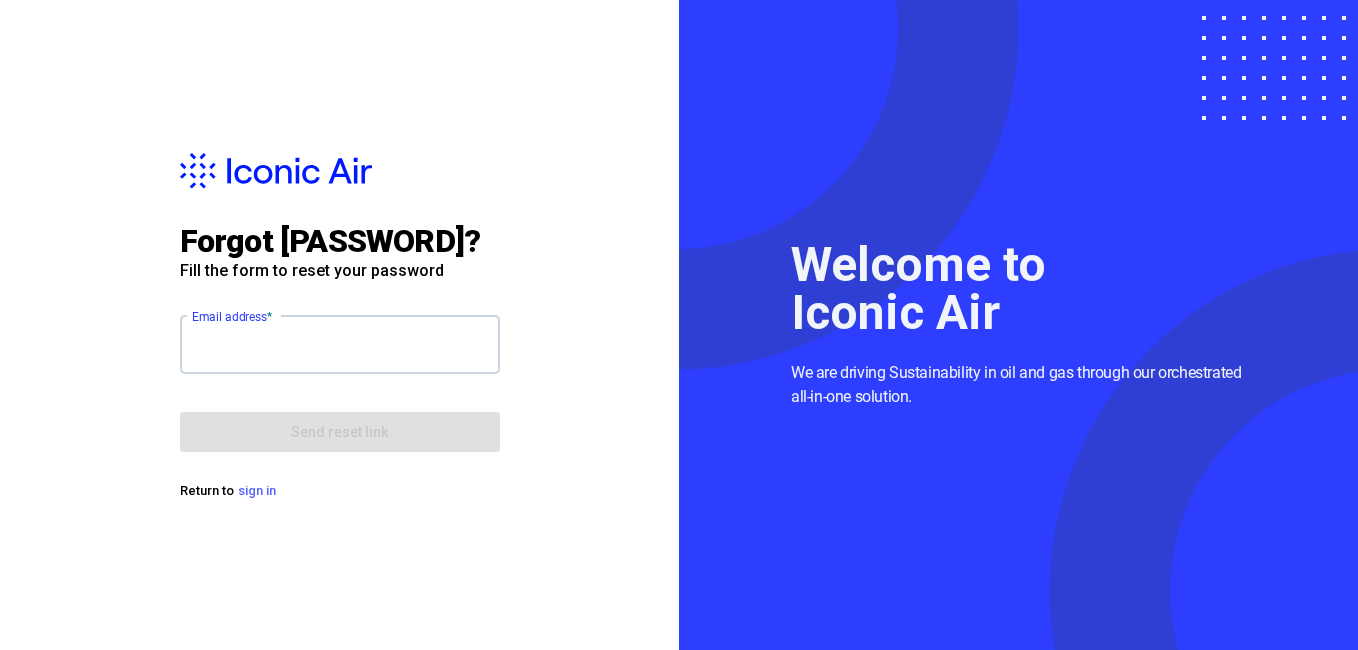 click on "Email address  *" at bounding box center (340, 349) 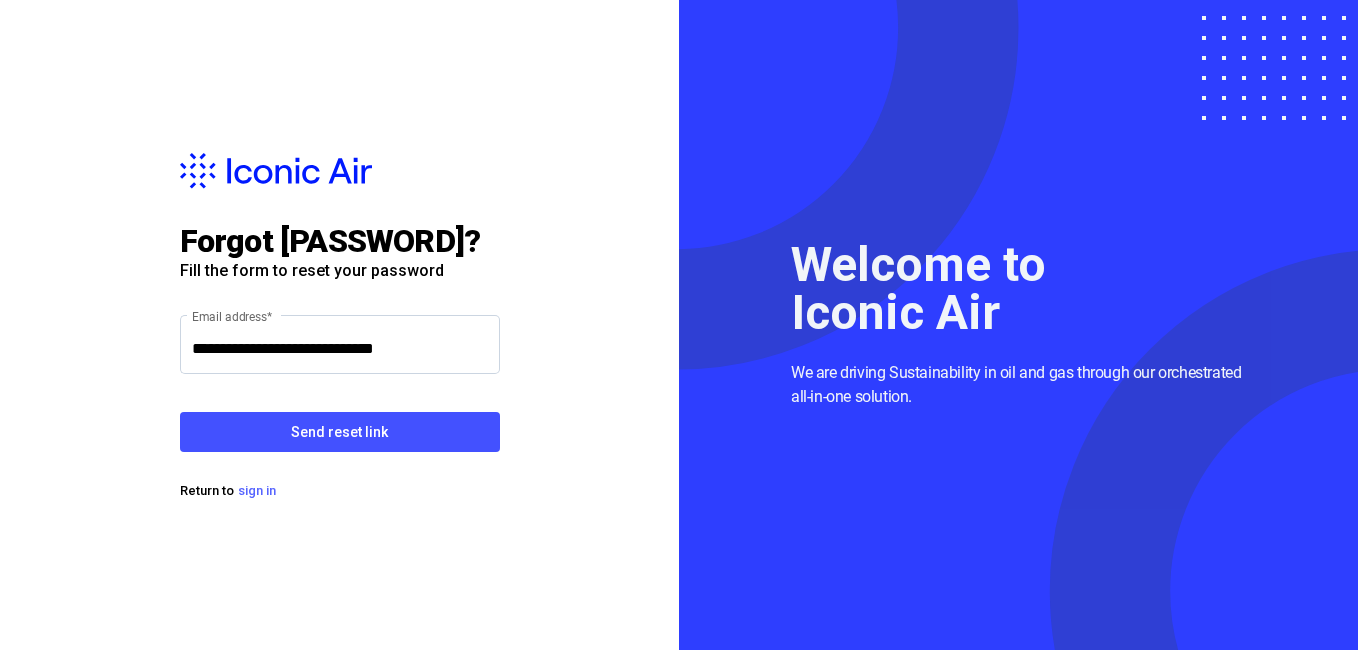 click on "Send reset link" 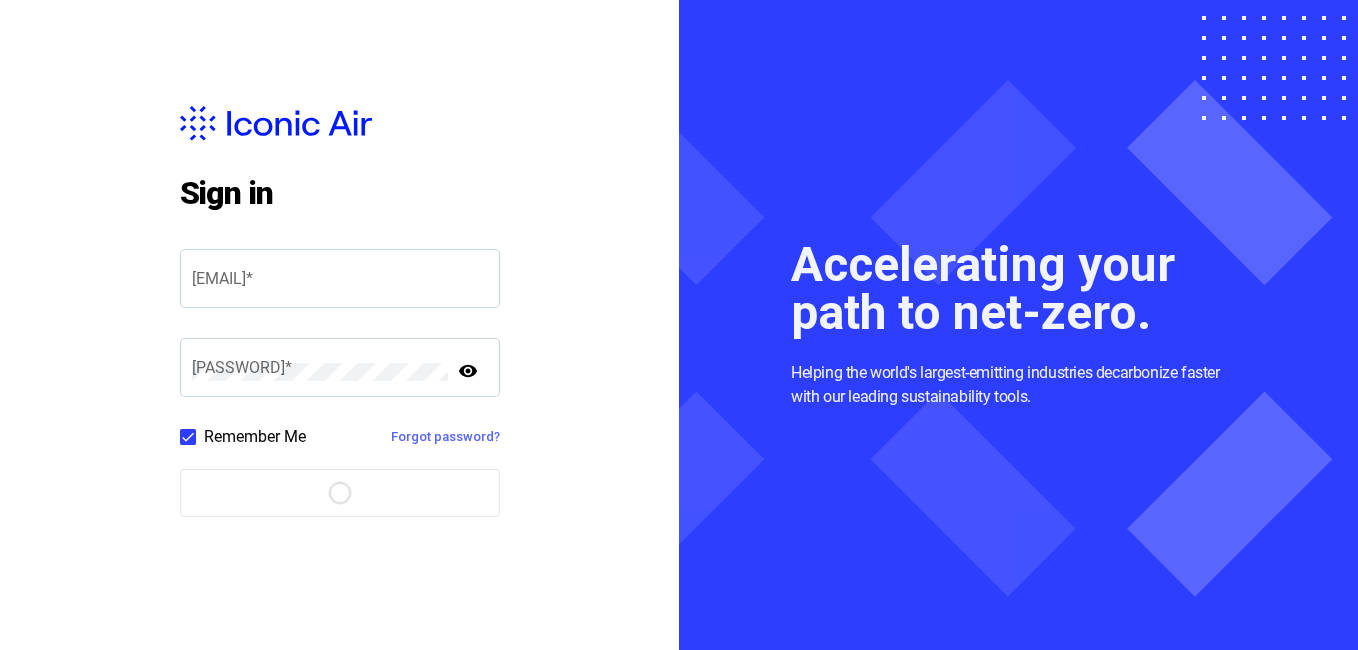 scroll, scrollTop: 0, scrollLeft: 0, axis: both 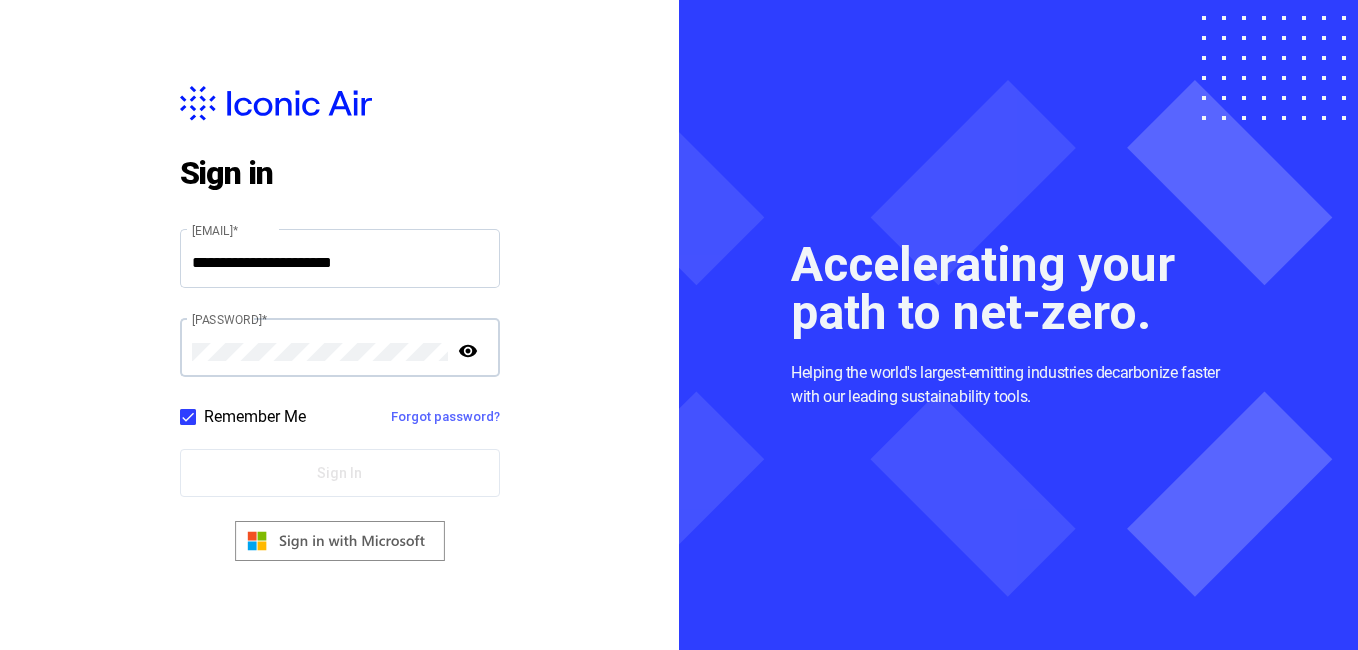 type on "**********" 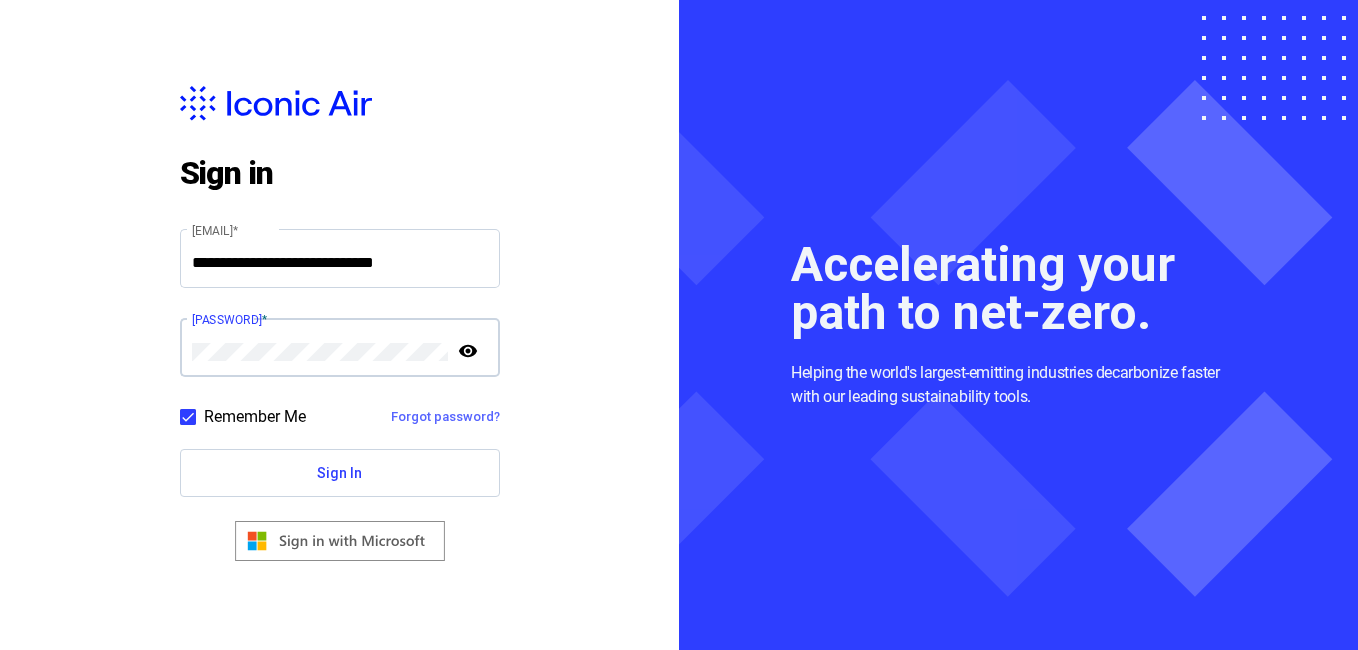click on "Sign In" 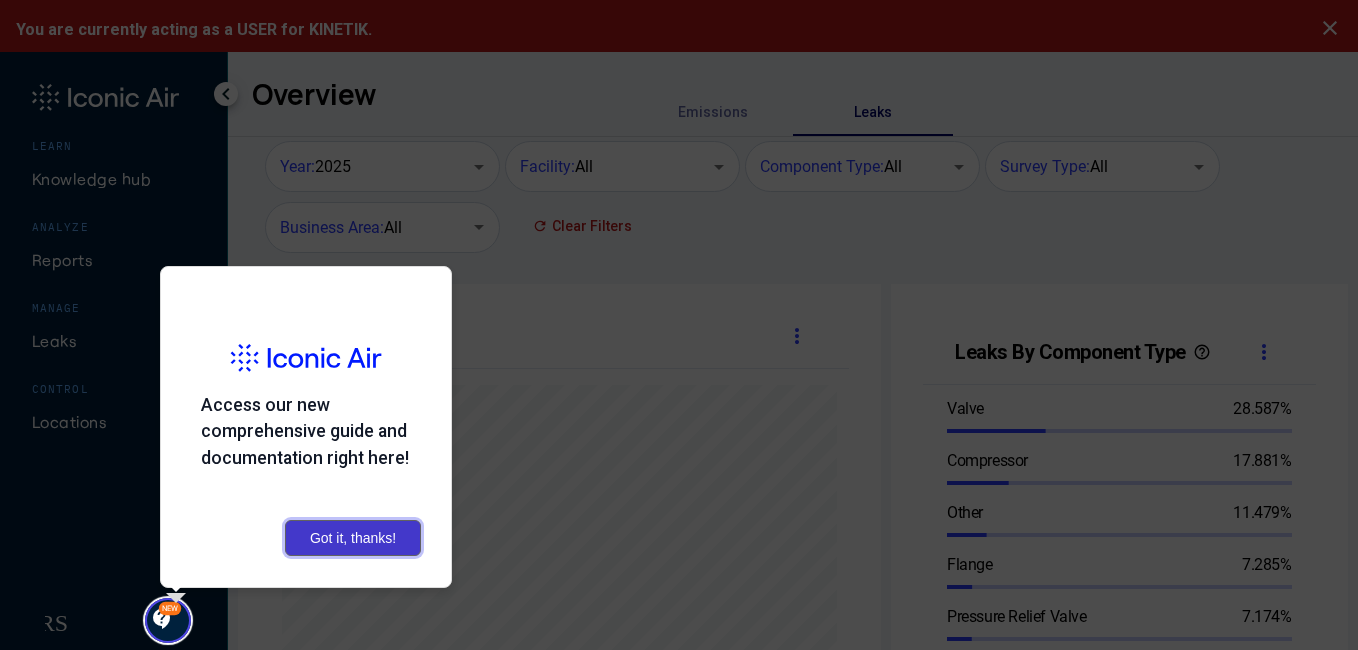 click on "Got it, thanks!" at bounding box center (353, 538) 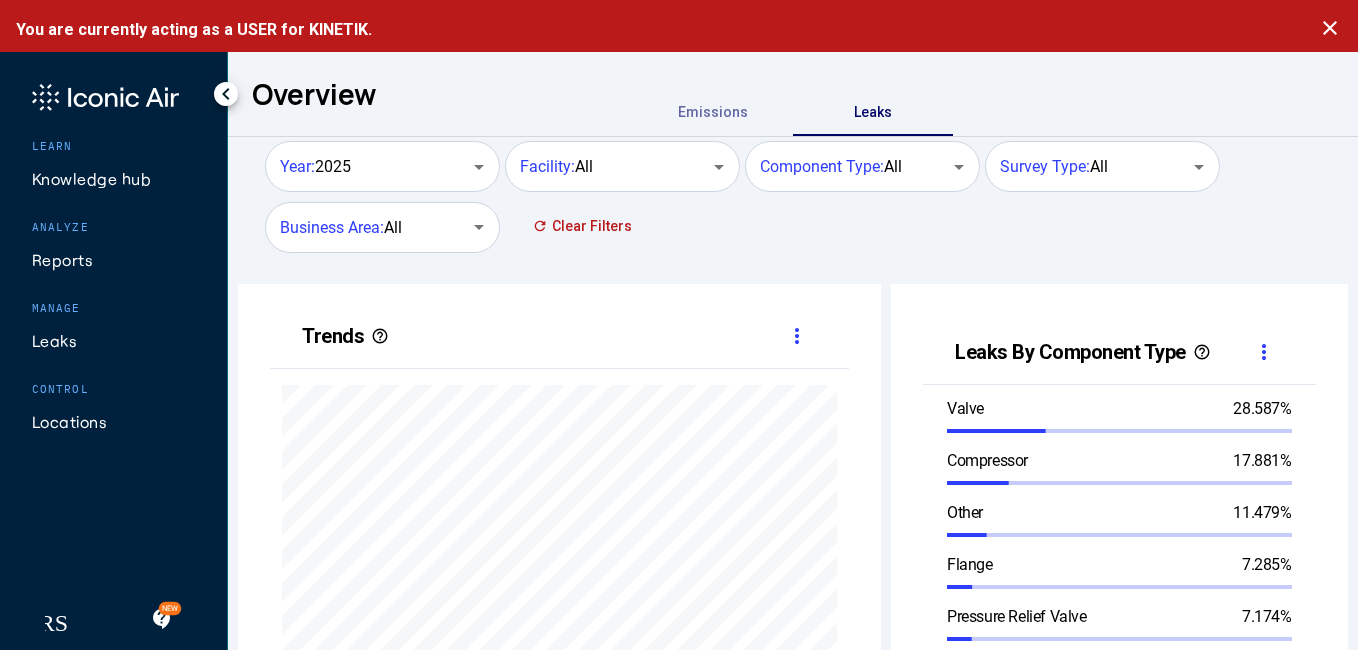 scroll, scrollTop: 999490, scrollLeft: 999357, axis: both 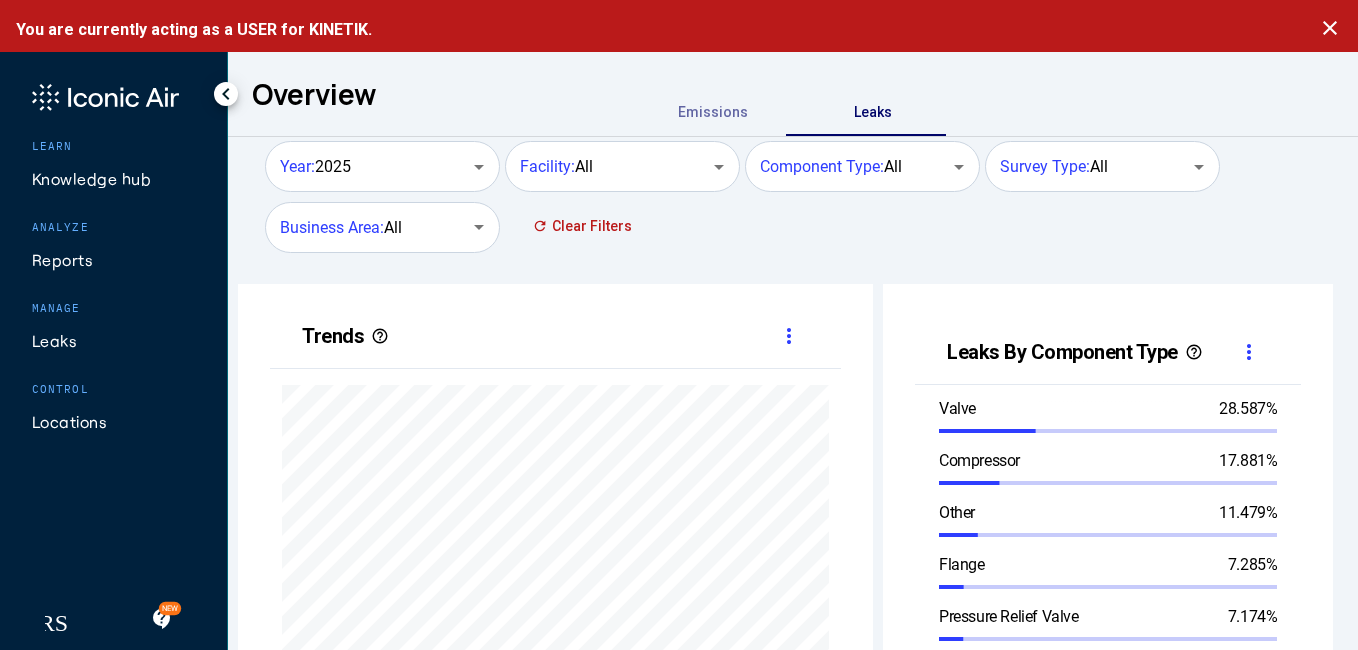 click on "Leaks" 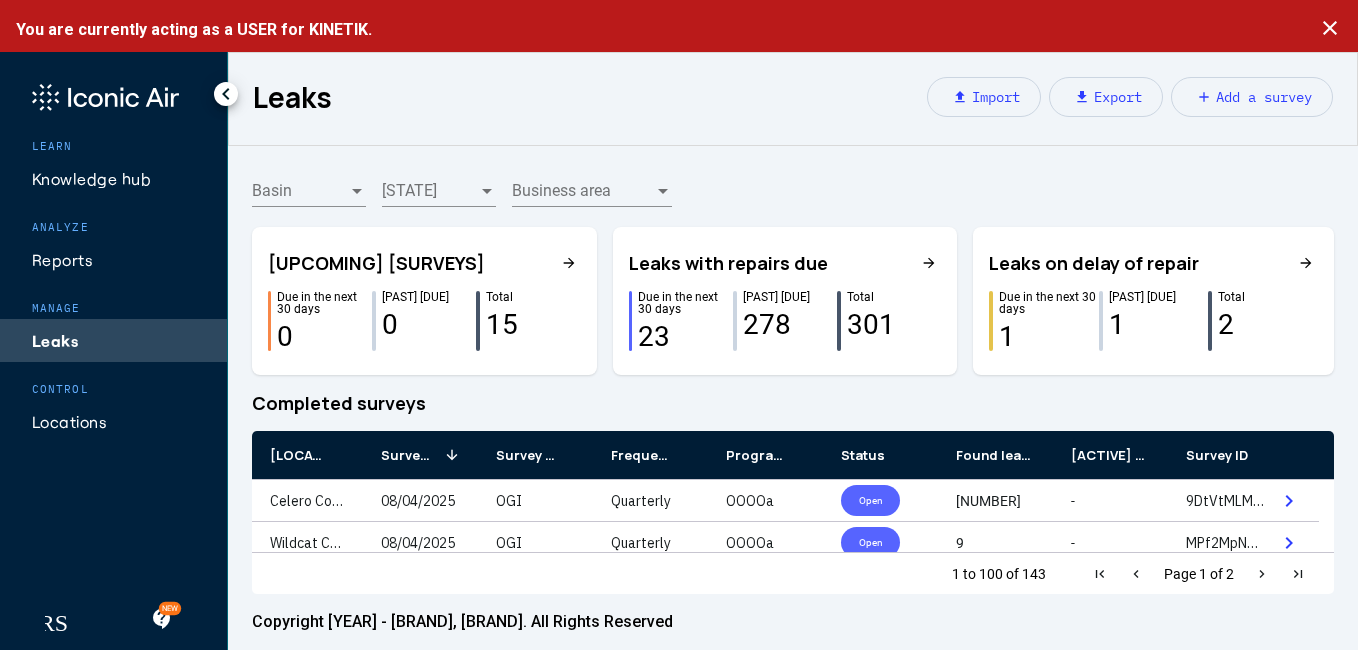 scroll, scrollTop: 40, scrollLeft: 0, axis: vertical 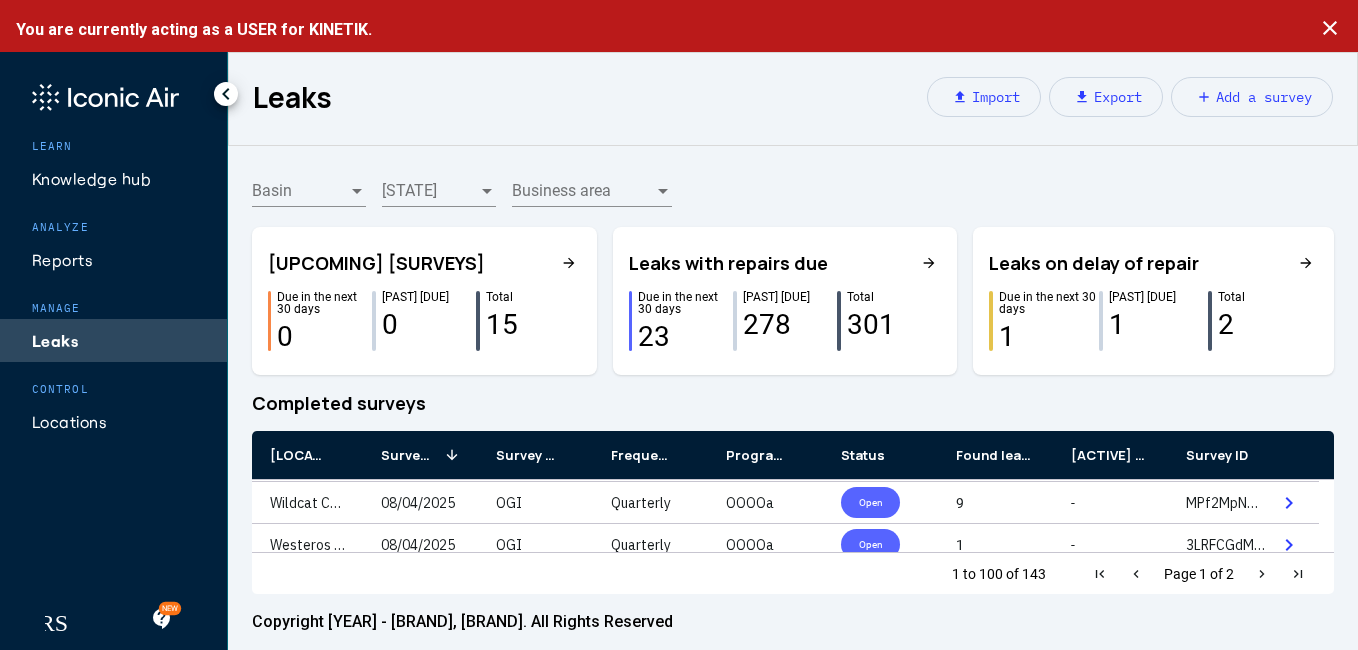 click on "Total 15" 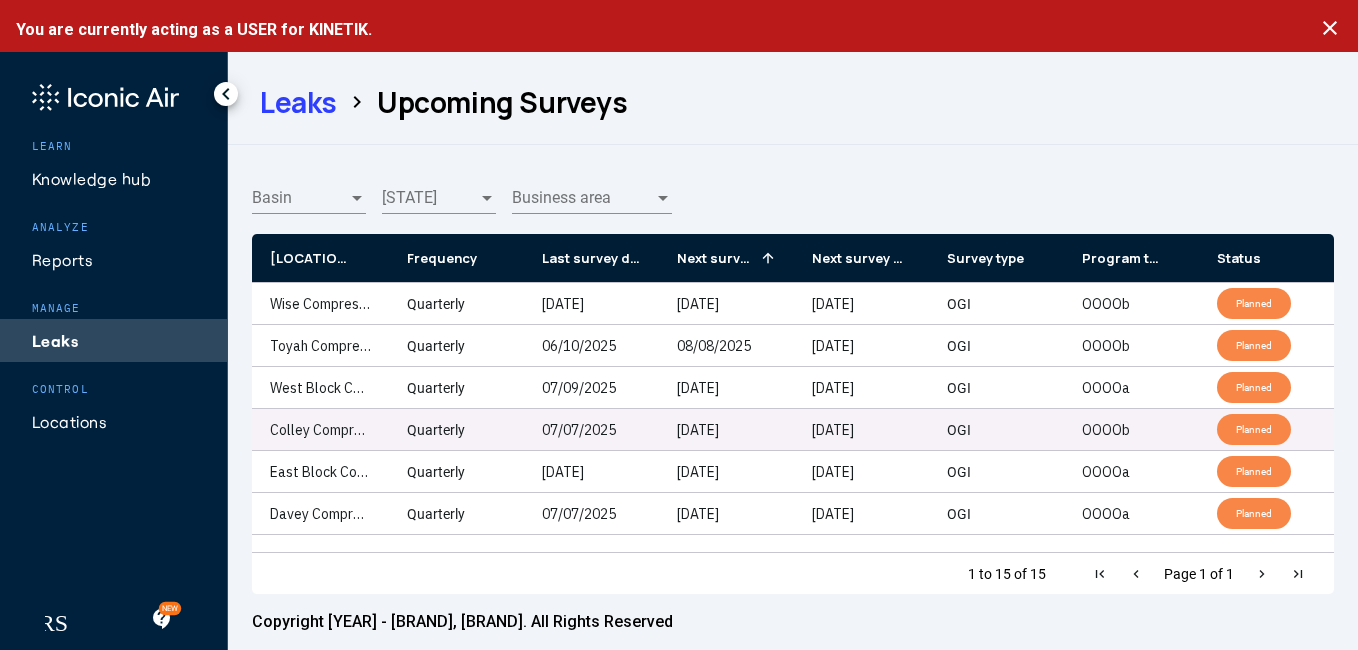 click on "Colley Compressor Station" 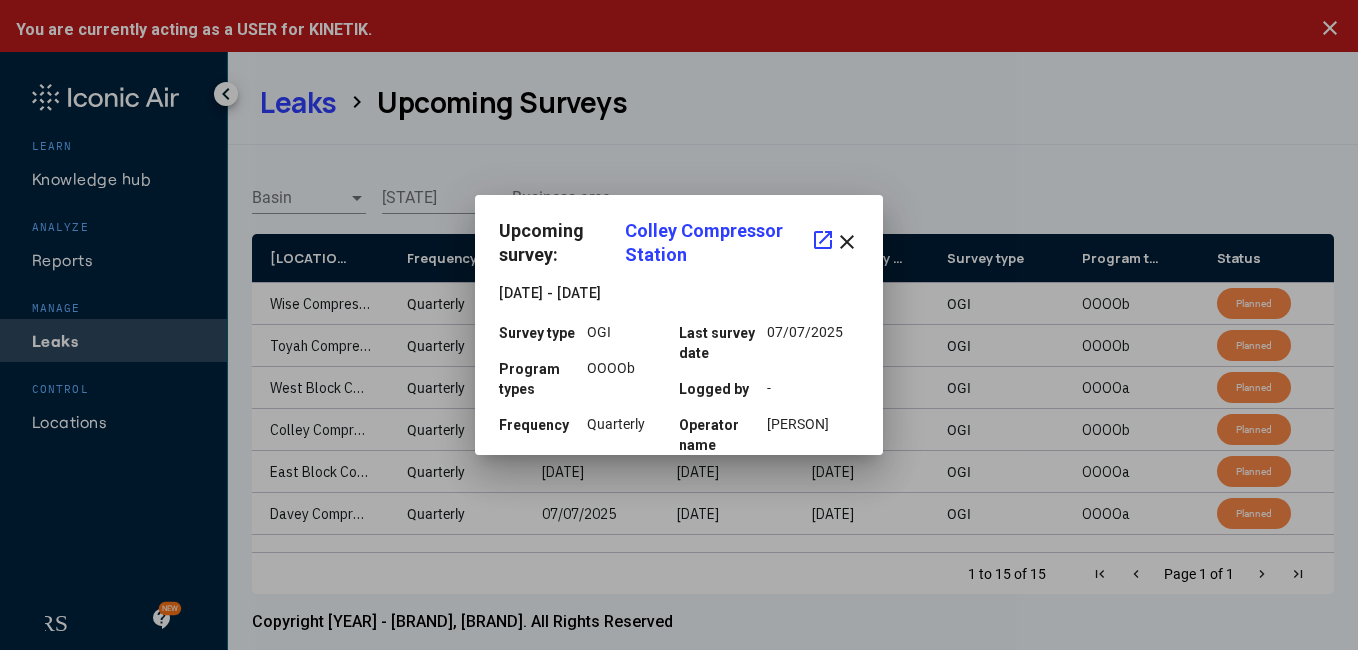 click at bounding box center [679, 325] 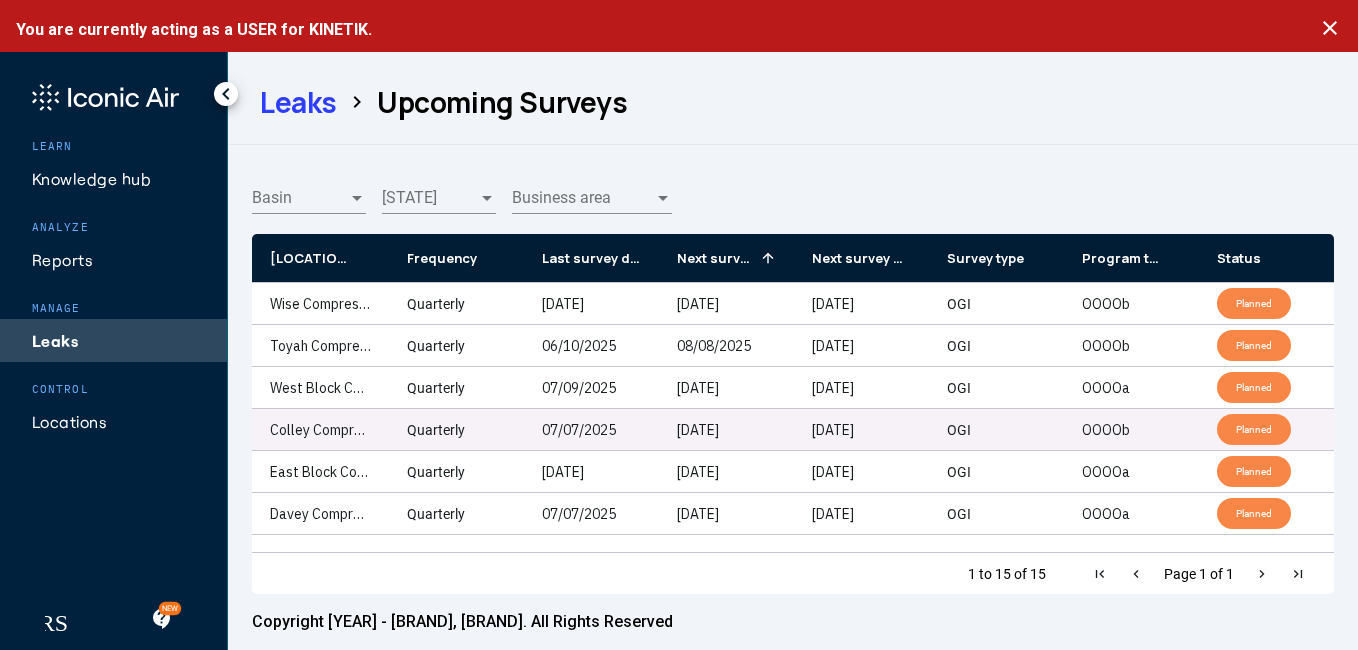 click on "Colley Compressor Station" 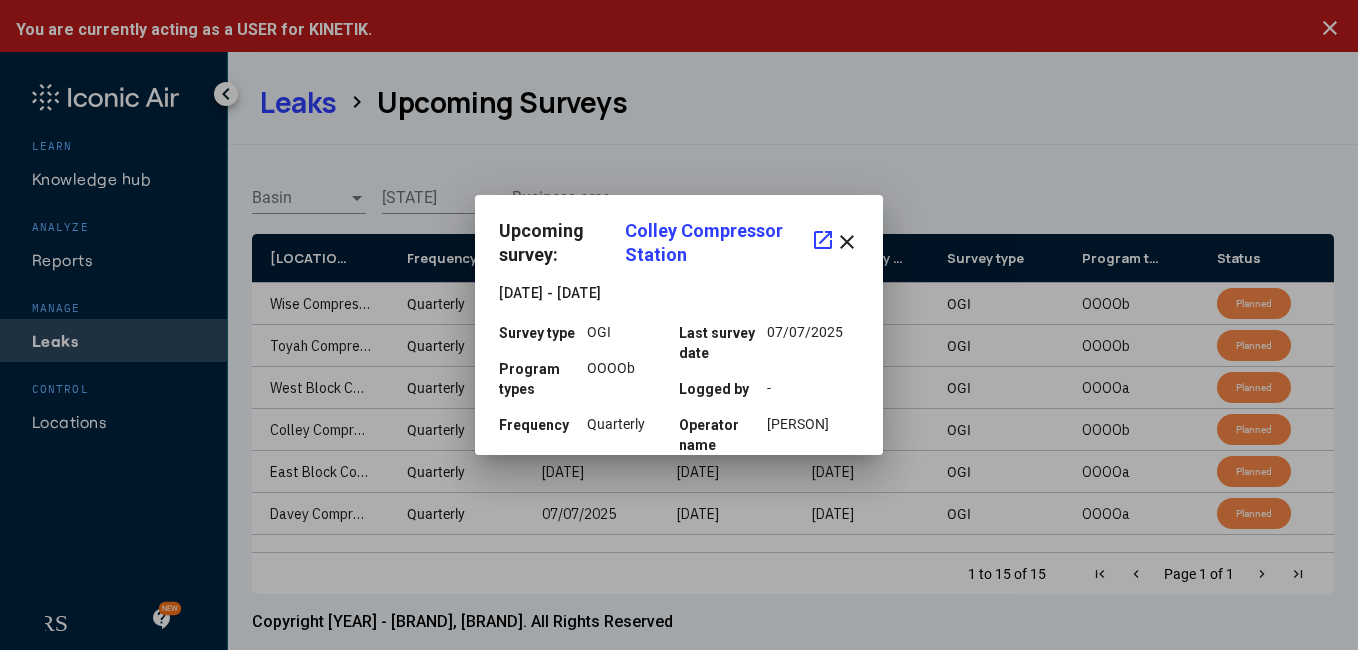 click at bounding box center (679, 325) 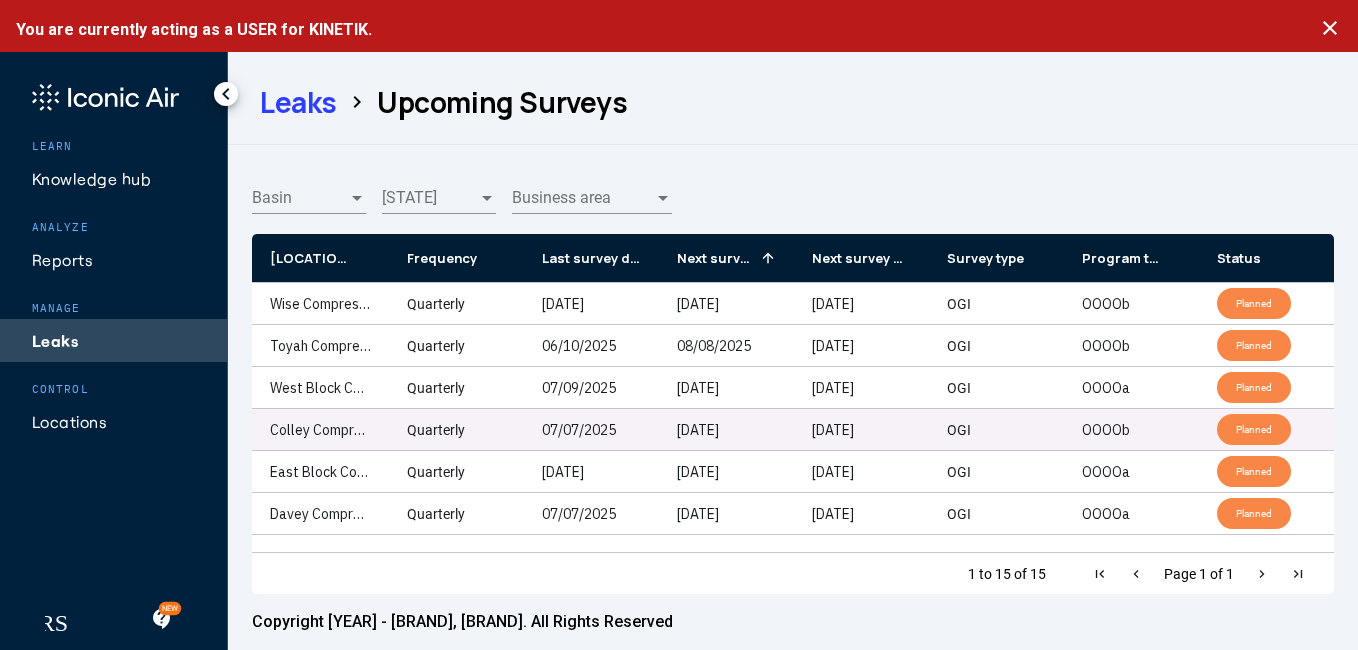click on "Planned" 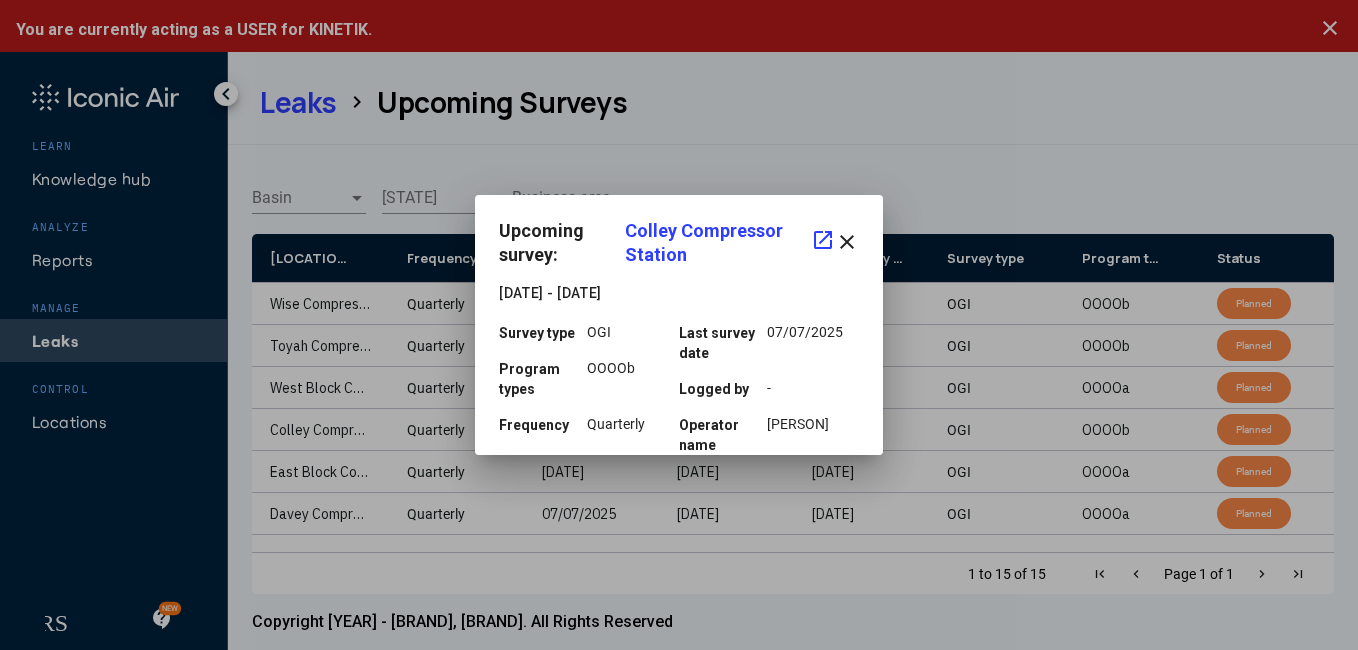 click at bounding box center [679, 325] 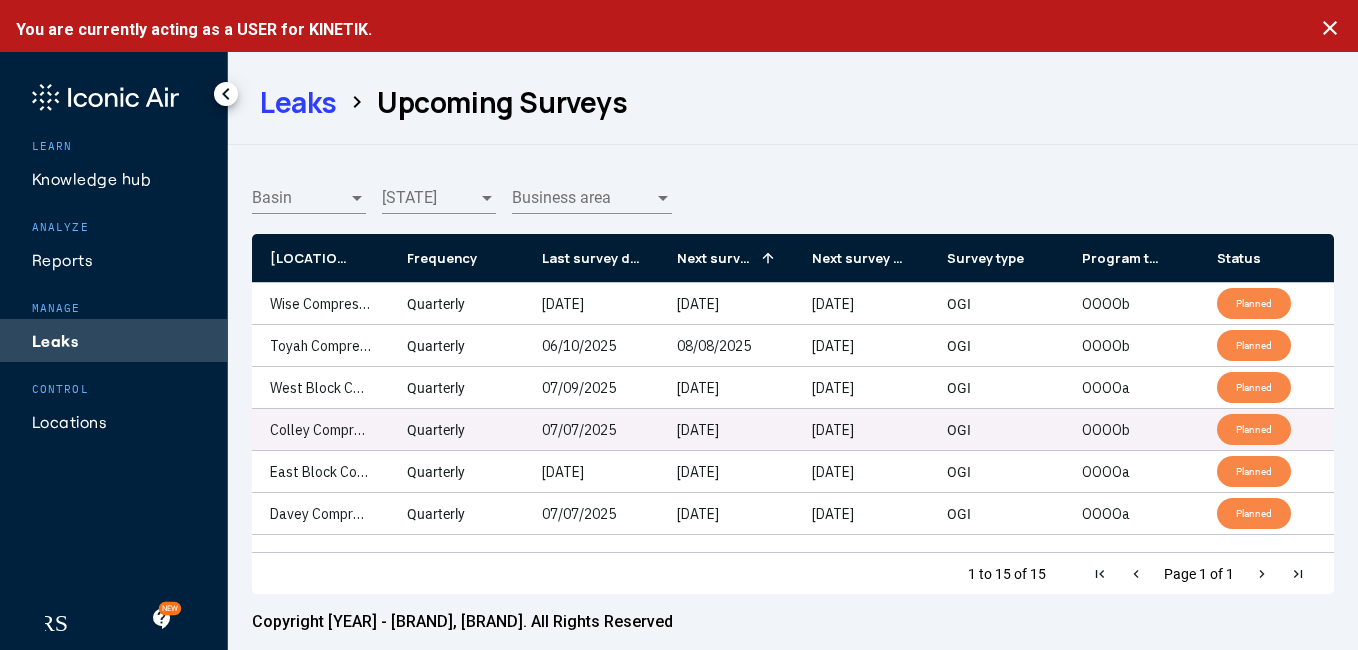click on "Colley Compressor Station" 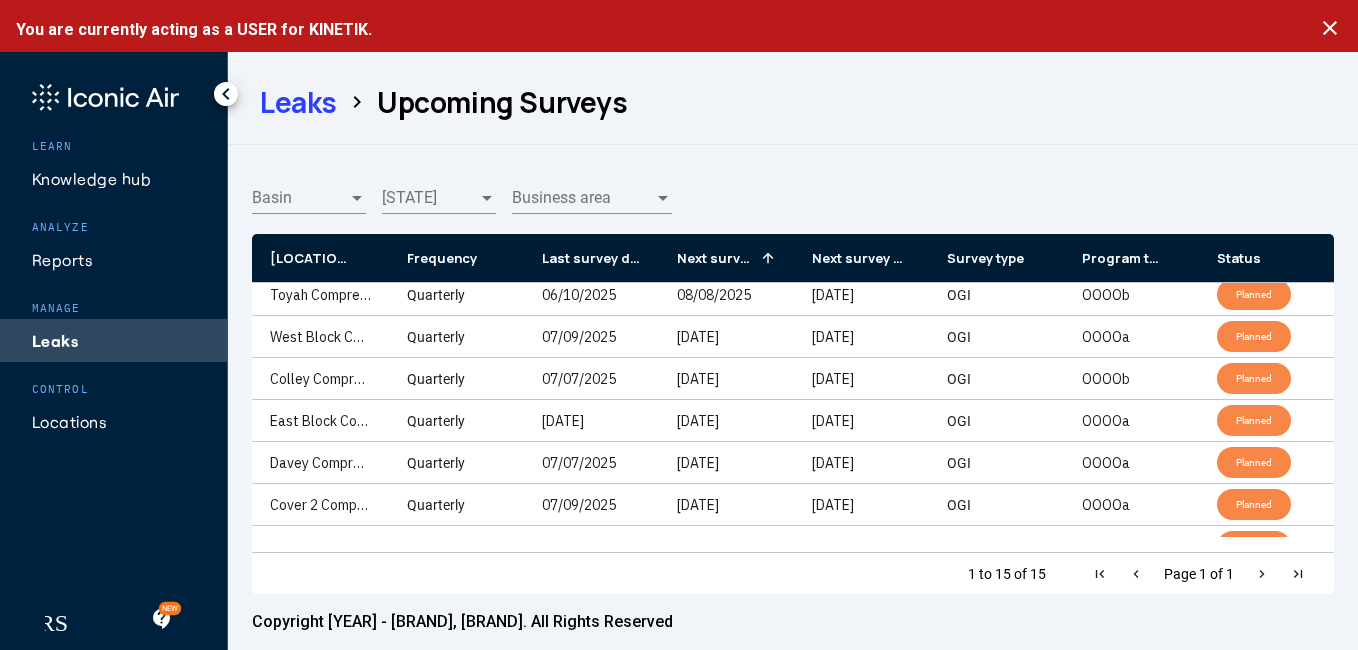 scroll, scrollTop: 0, scrollLeft: 0, axis: both 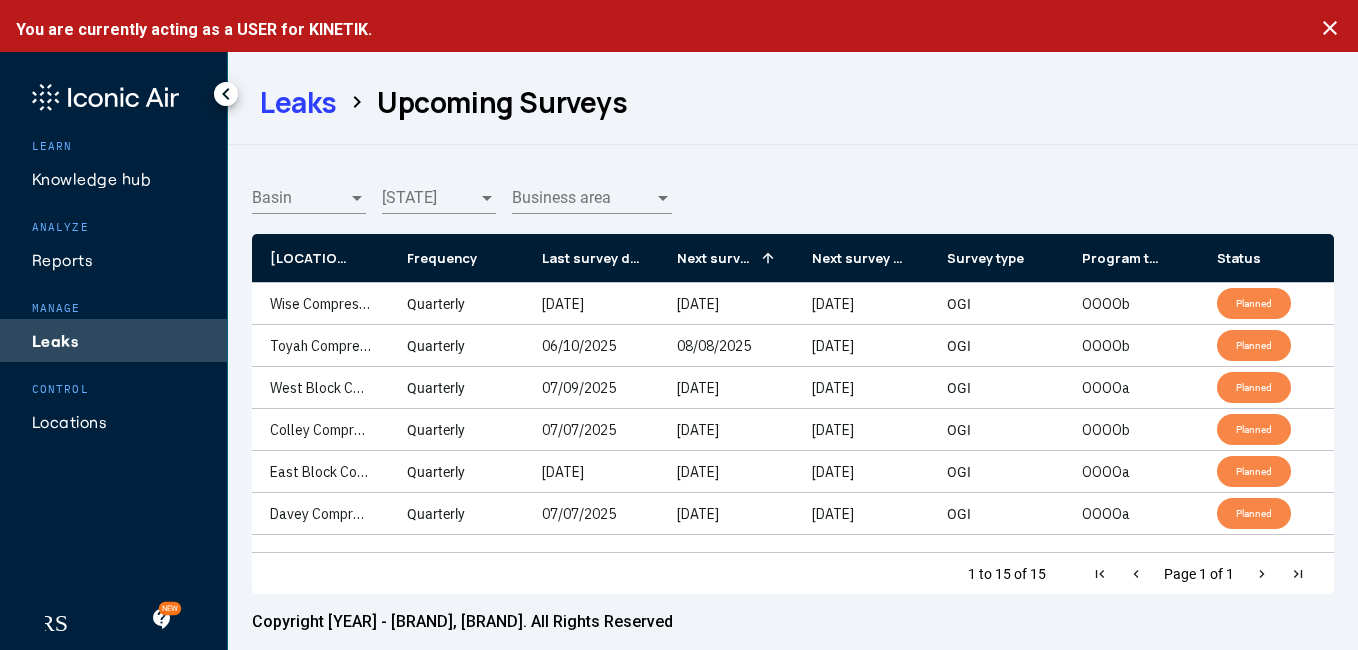 click on "chevron_left" 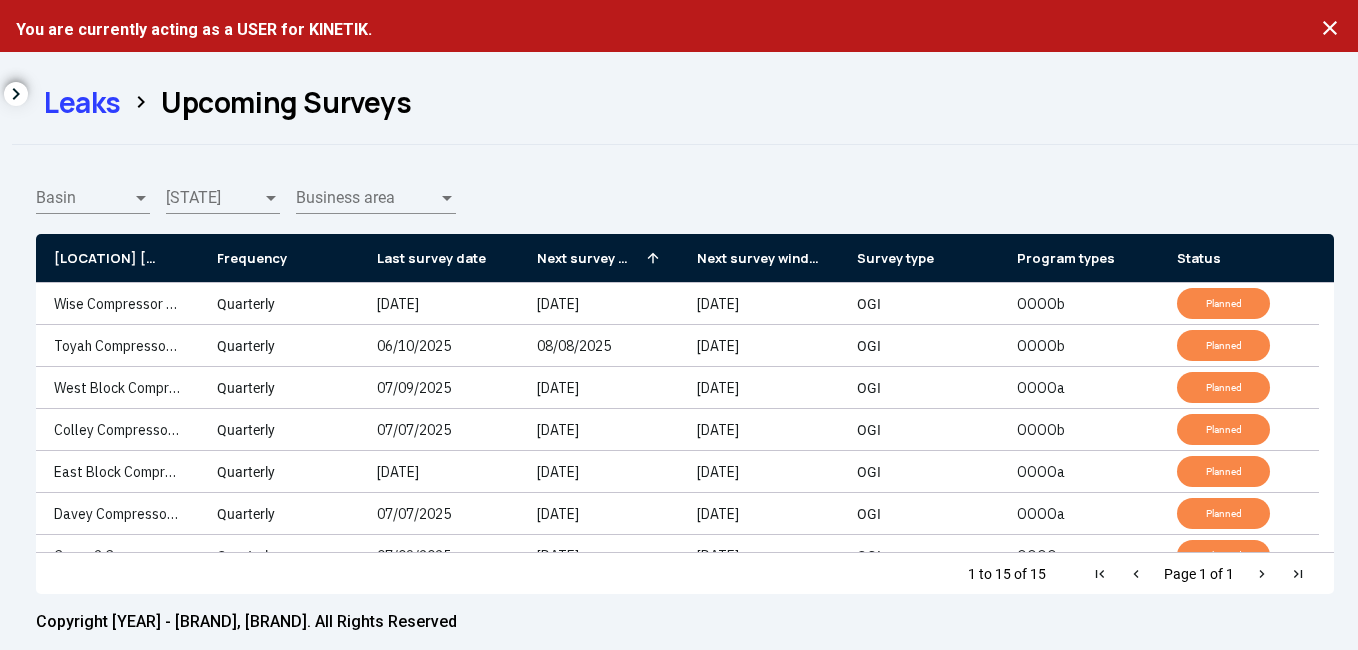 click on "chevron_left" 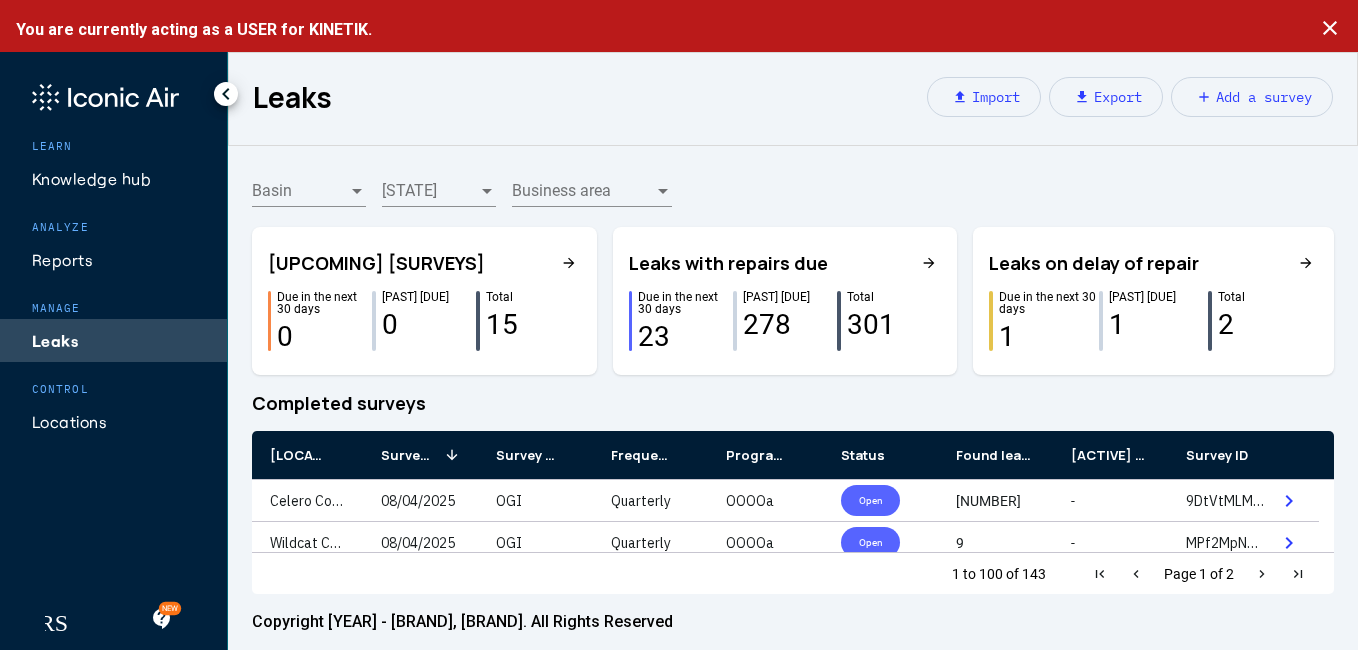 click on "23" 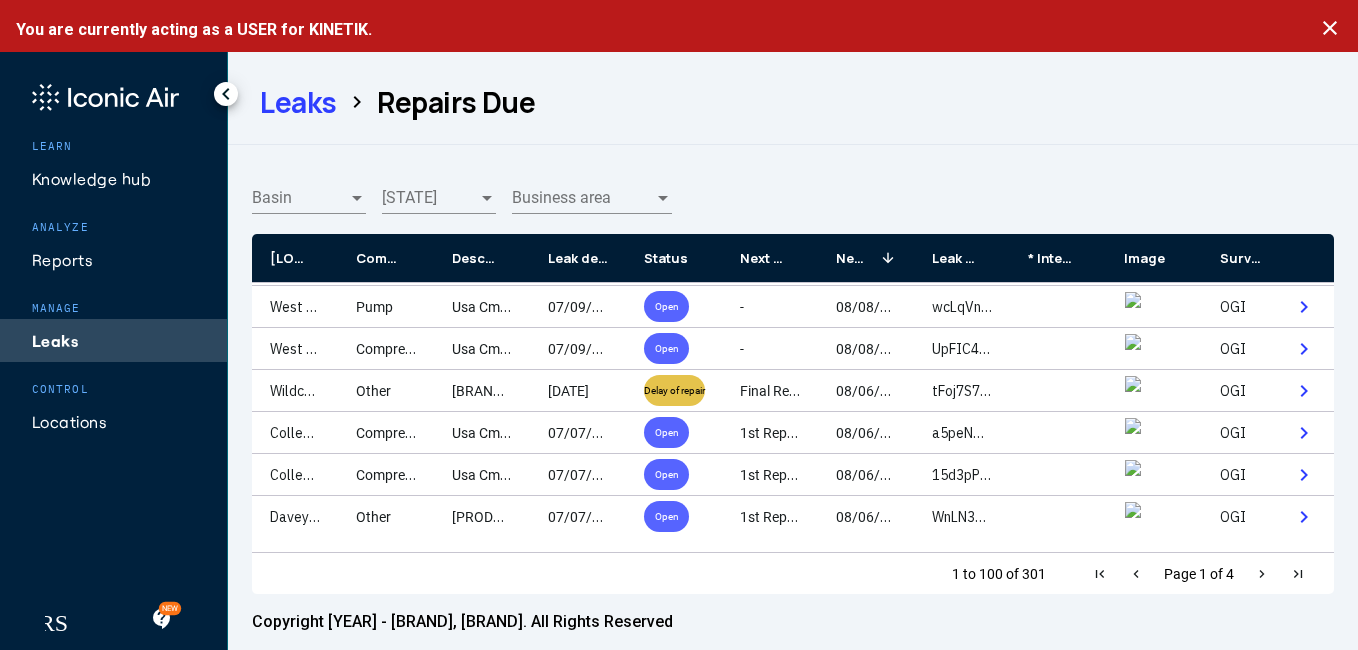 scroll, scrollTop: 920, scrollLeft: 0, axis: vertical 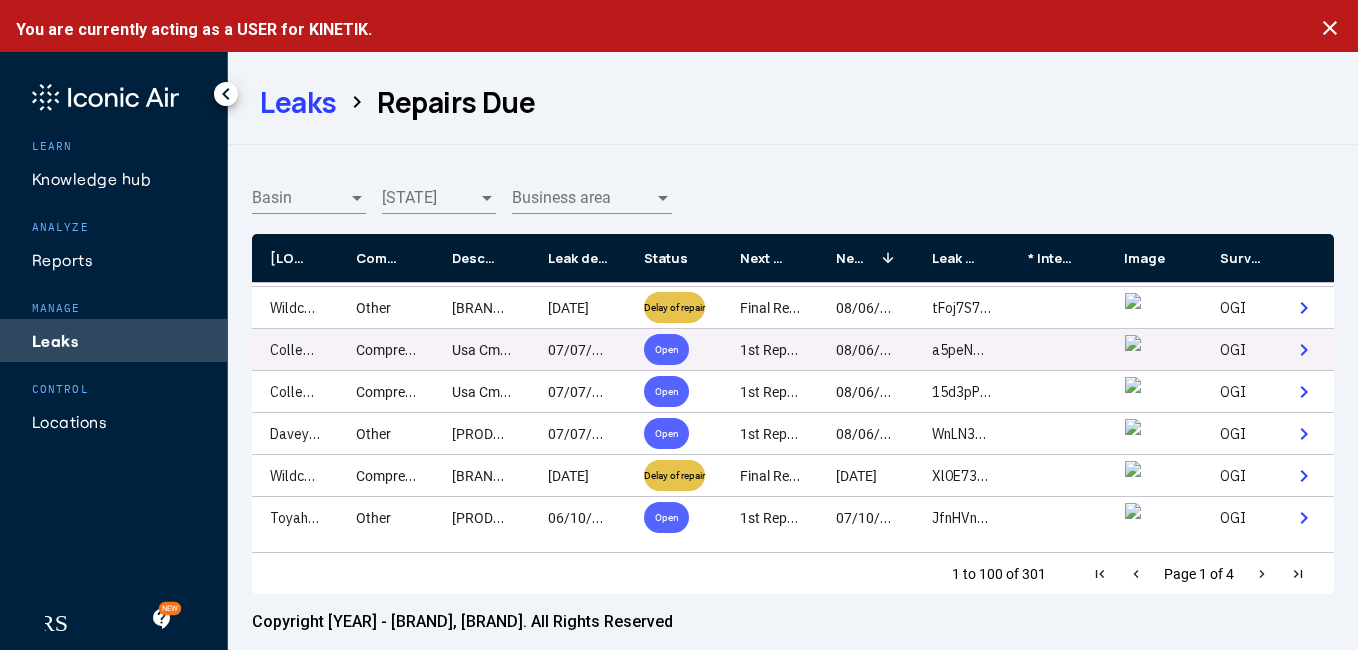 click on "Colley Compressor Station" 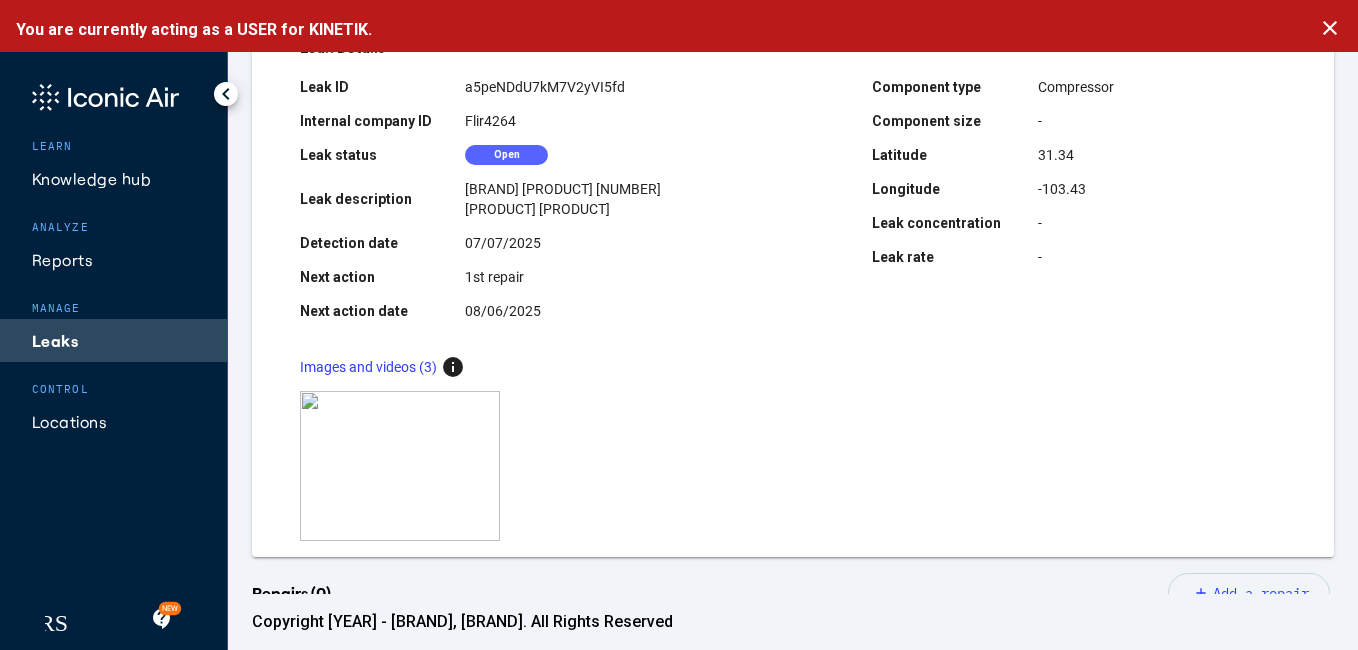 scroll, scrollTop: 240, scrollLeft: 0, axis: vertical 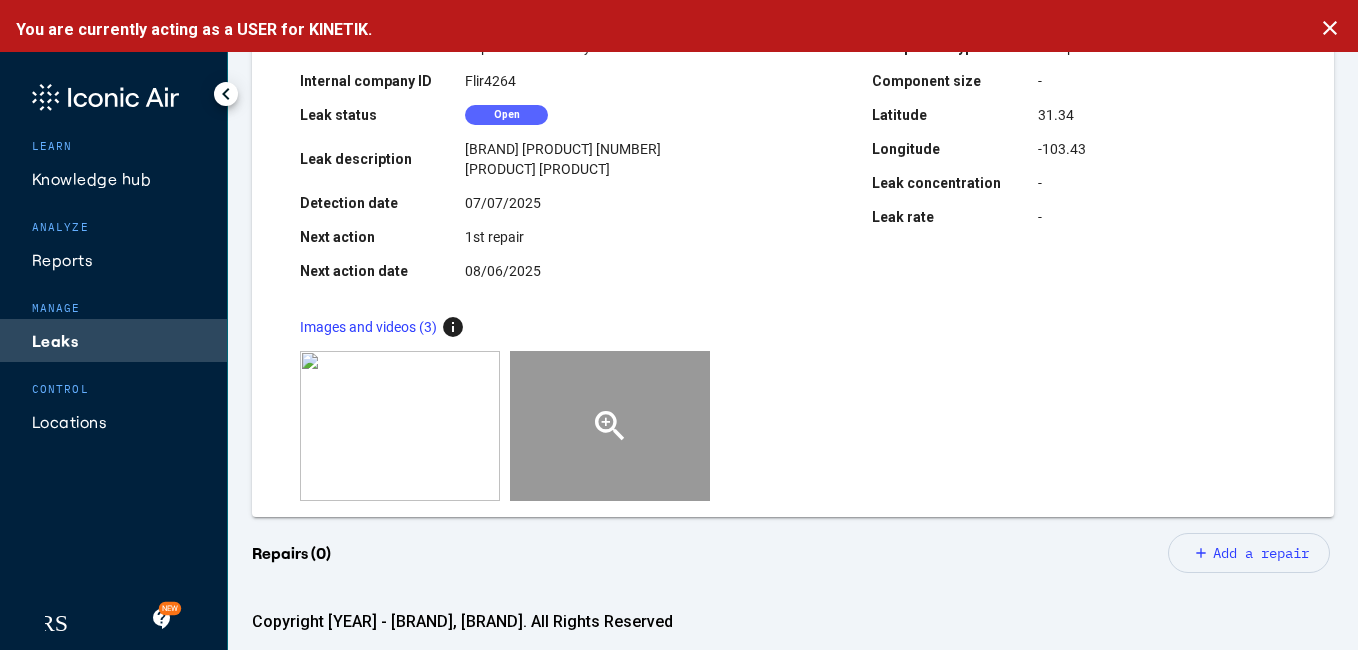 click on "zoom_in" at bounding box center [610, 426] 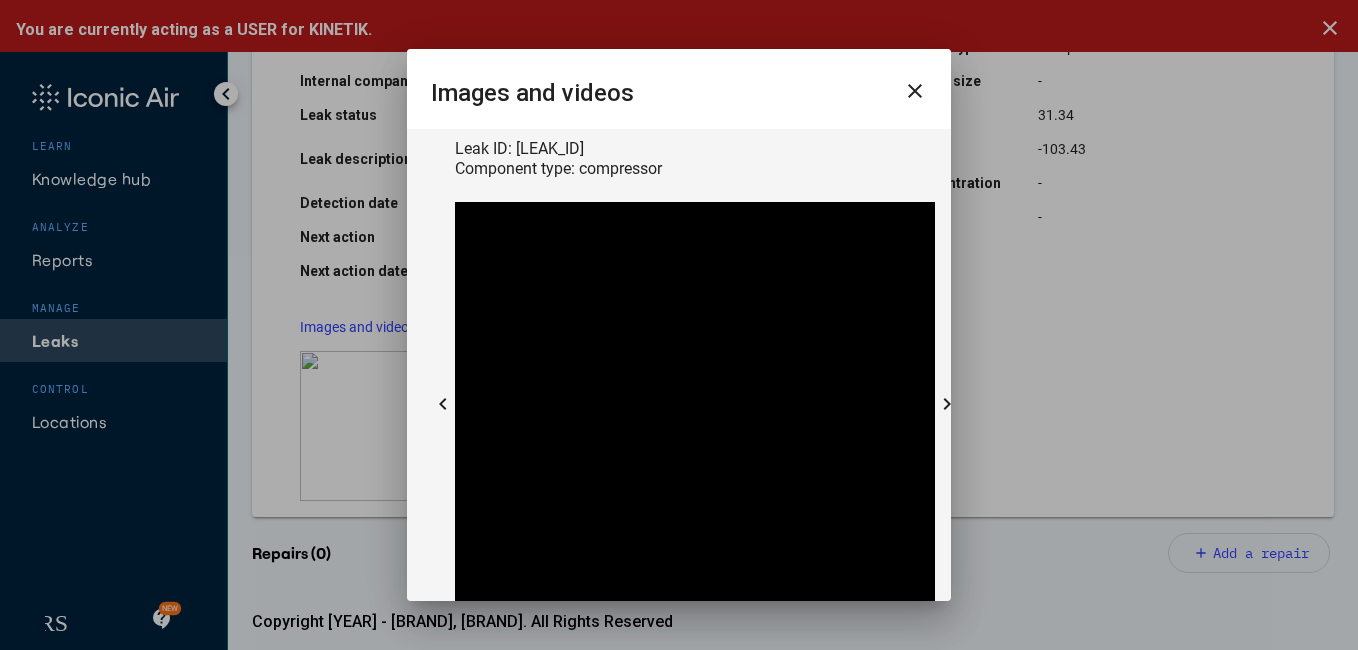 click on "close" at bounding box center [915, 91] 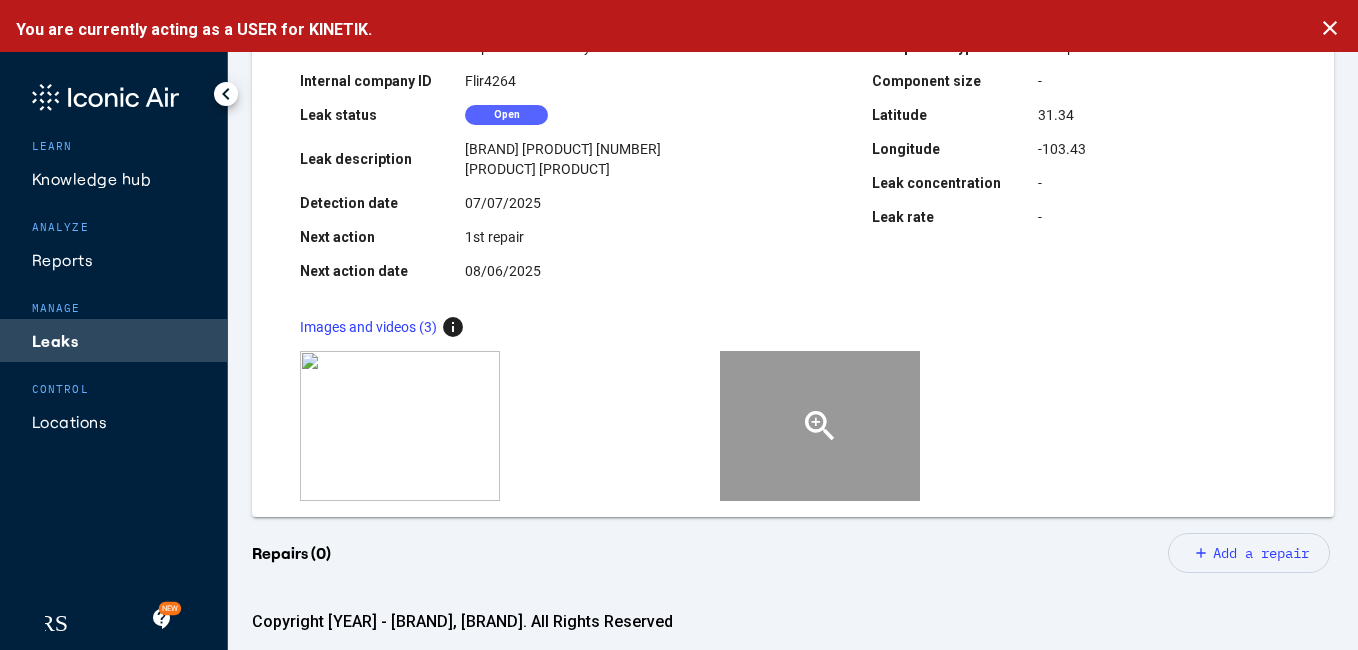 click on "zoom_in" at bounding box center [820, 426] 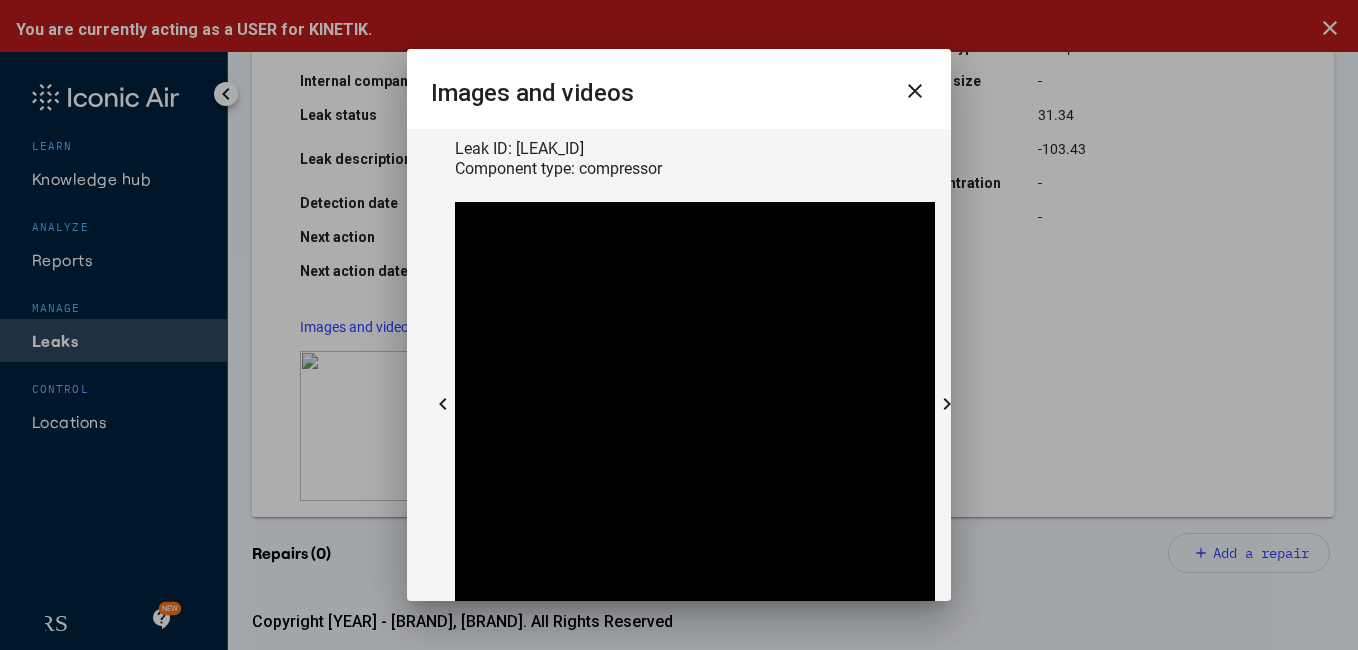 click on "close" at bounding box center (915, 91) 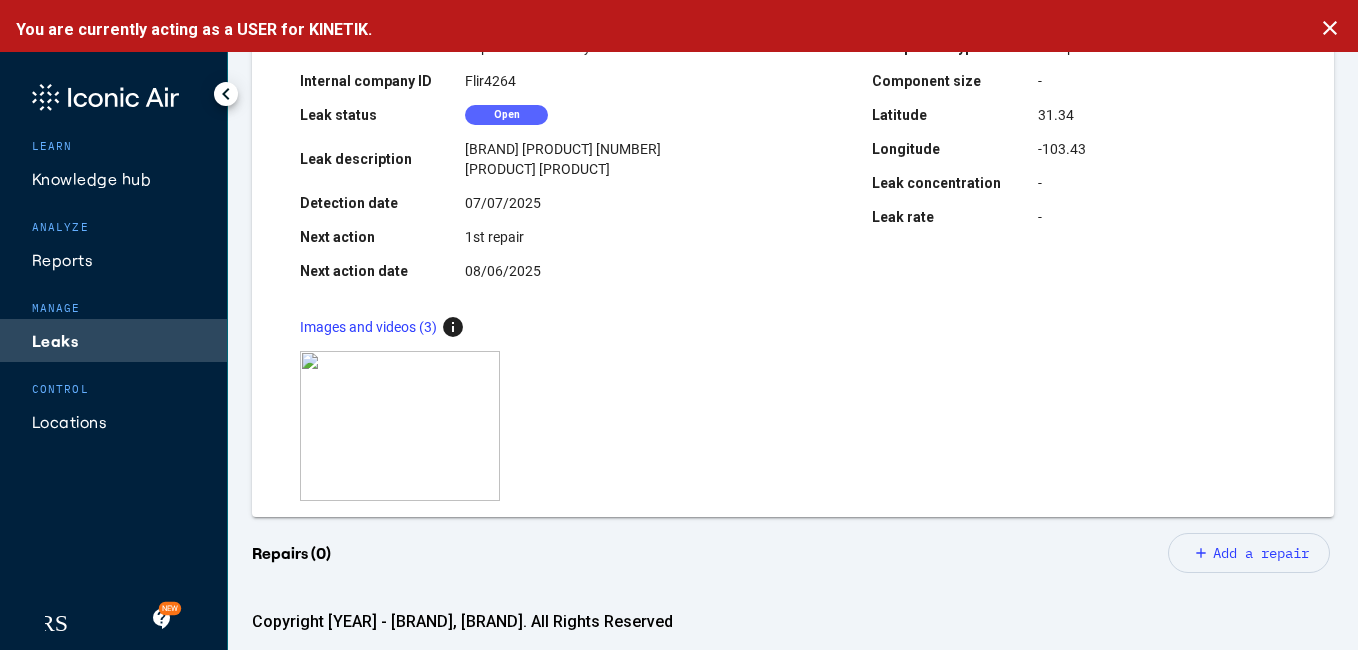 click on "close" 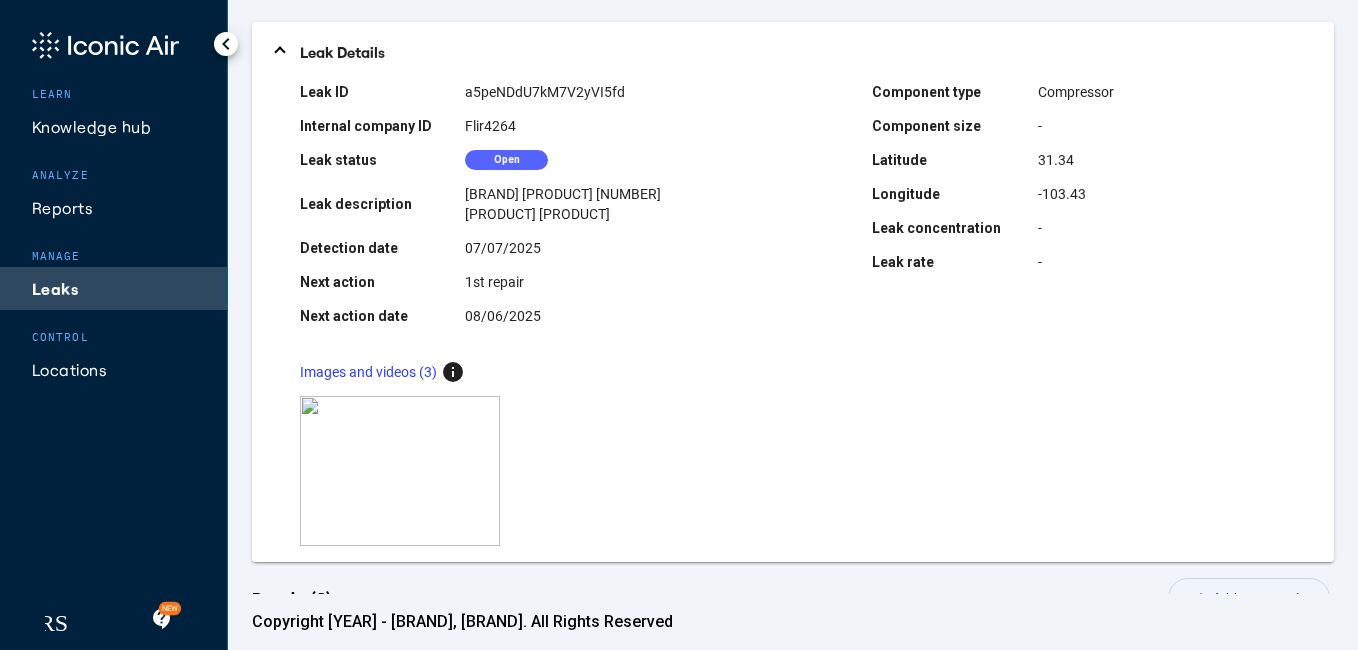 scroll, scrollTop: 120, scrollLeft: 0, axis: vertical 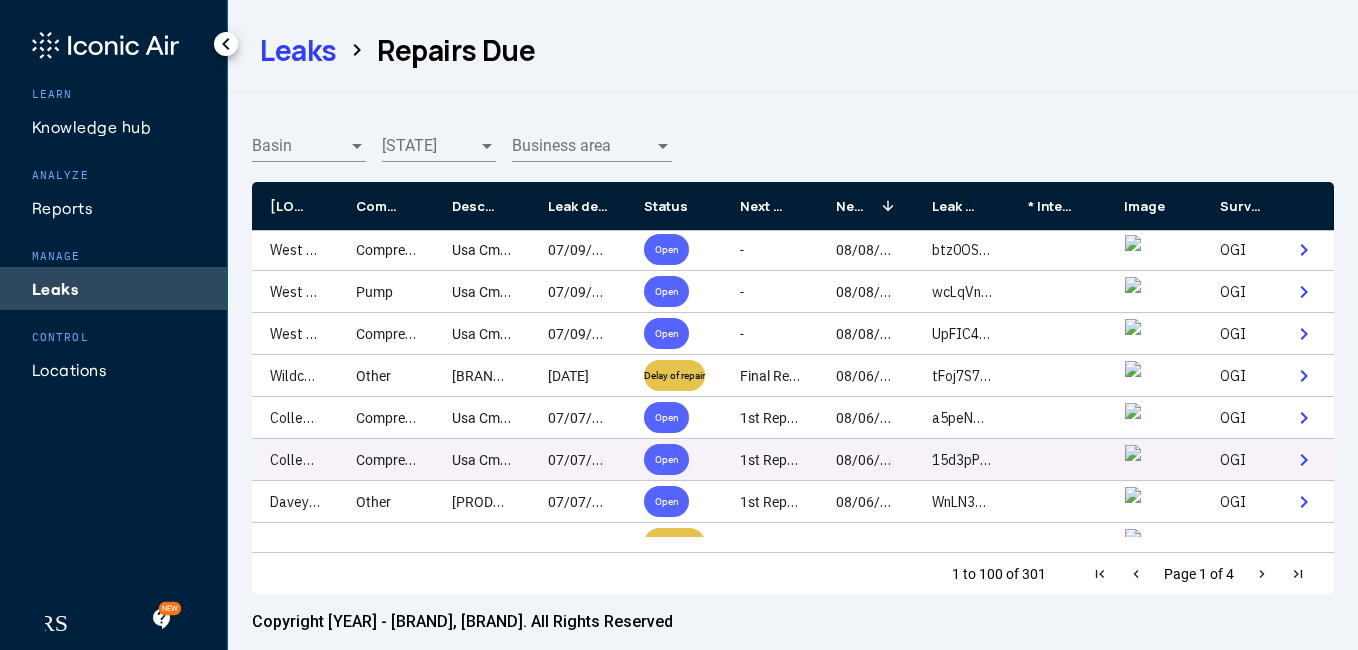 click on "Compressor" 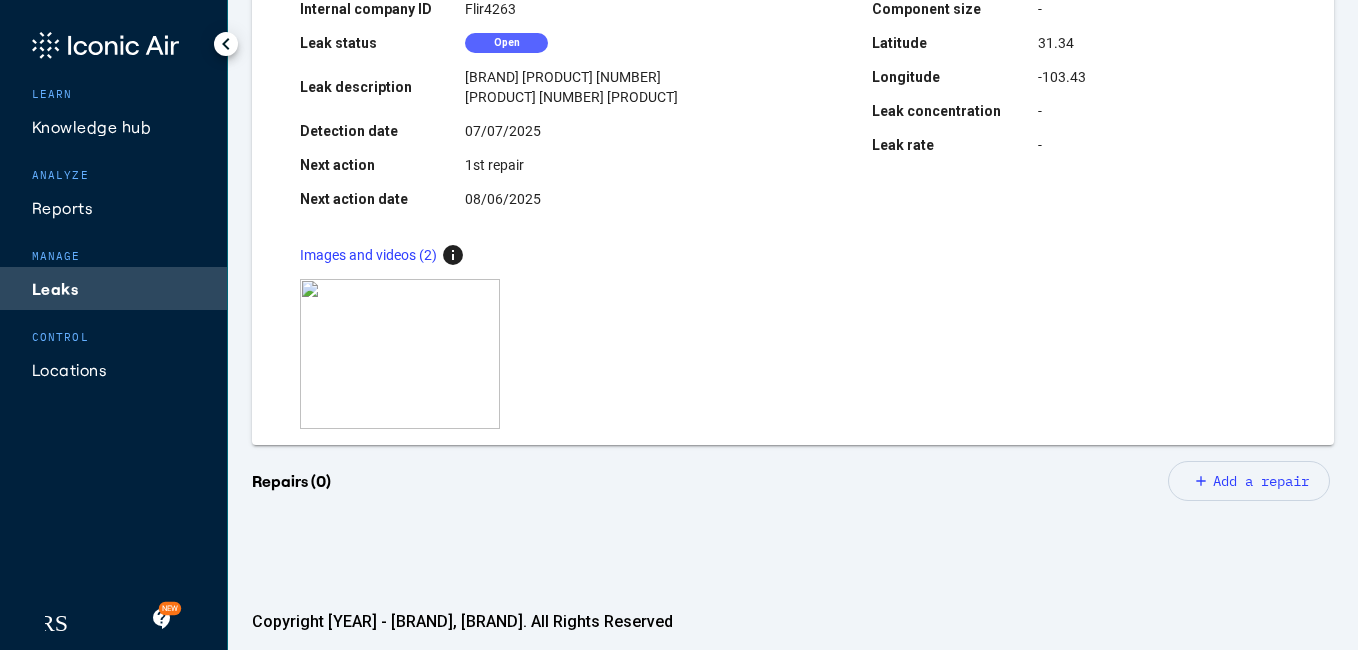 scroll, scrollTop: 280, scrollLeft: 0, axis: vertical 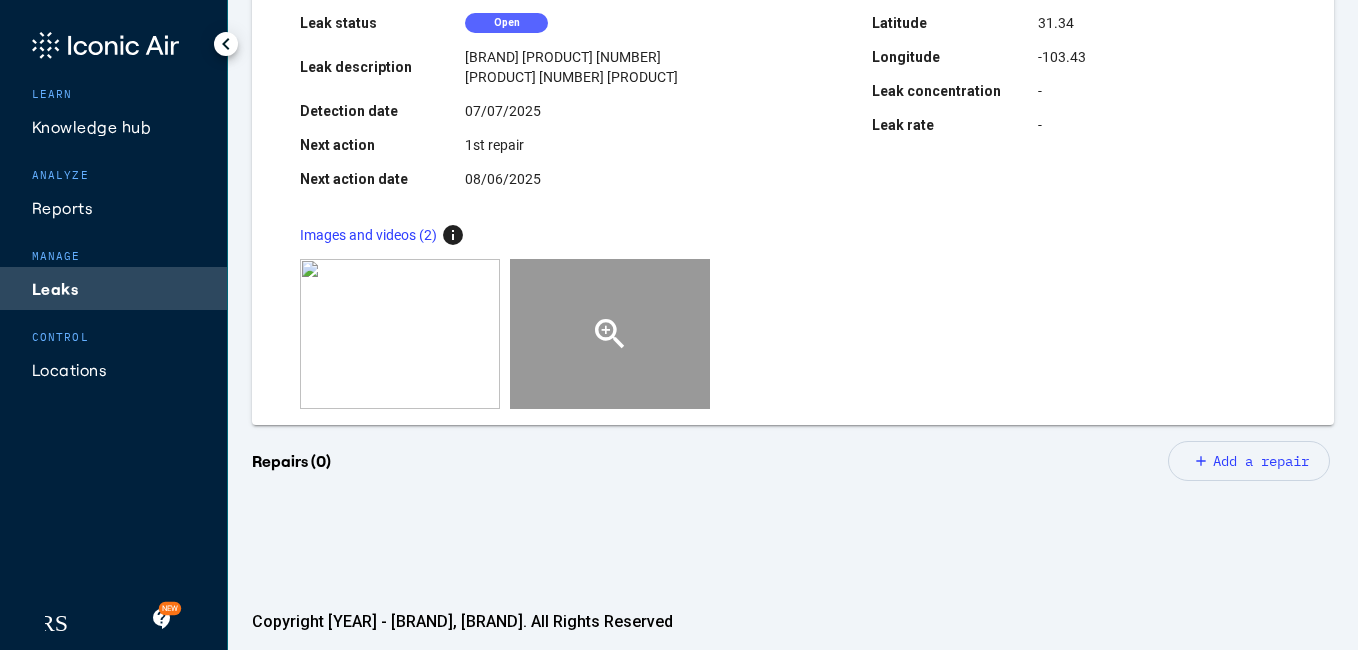 click on "zoom_in" at bounding box center (610, 334) 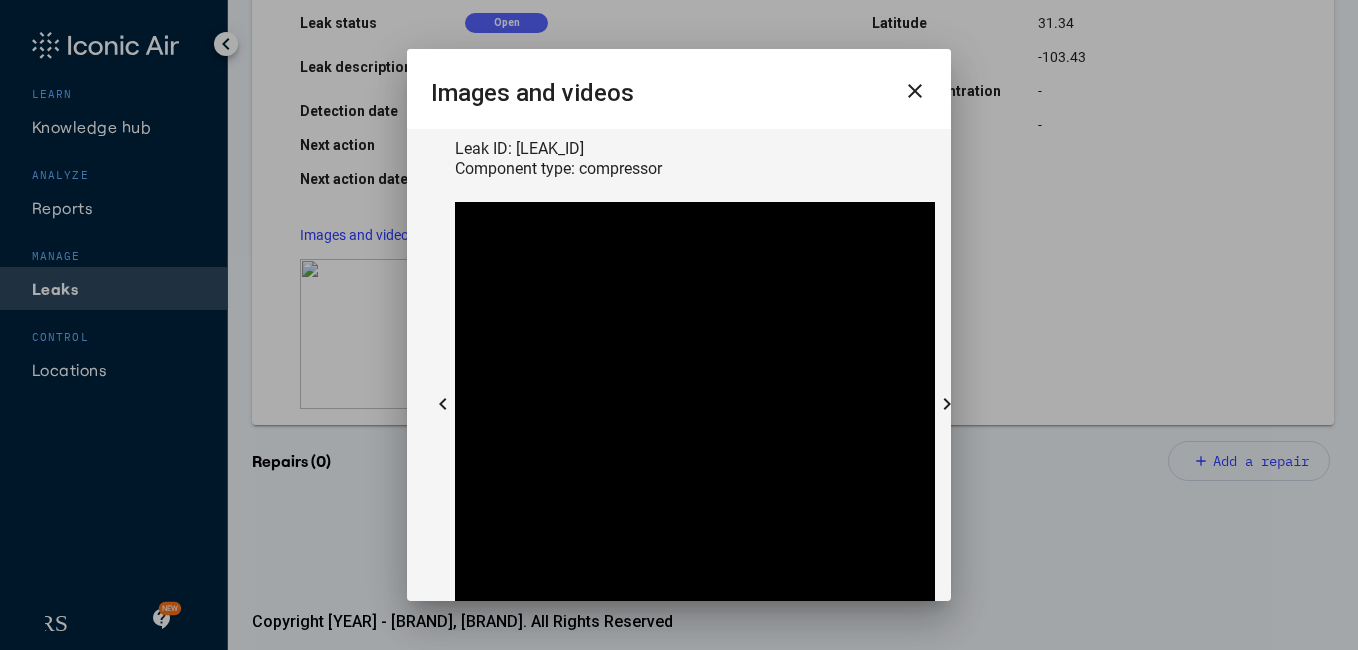 click on "close" at bounding box center (915, 91) 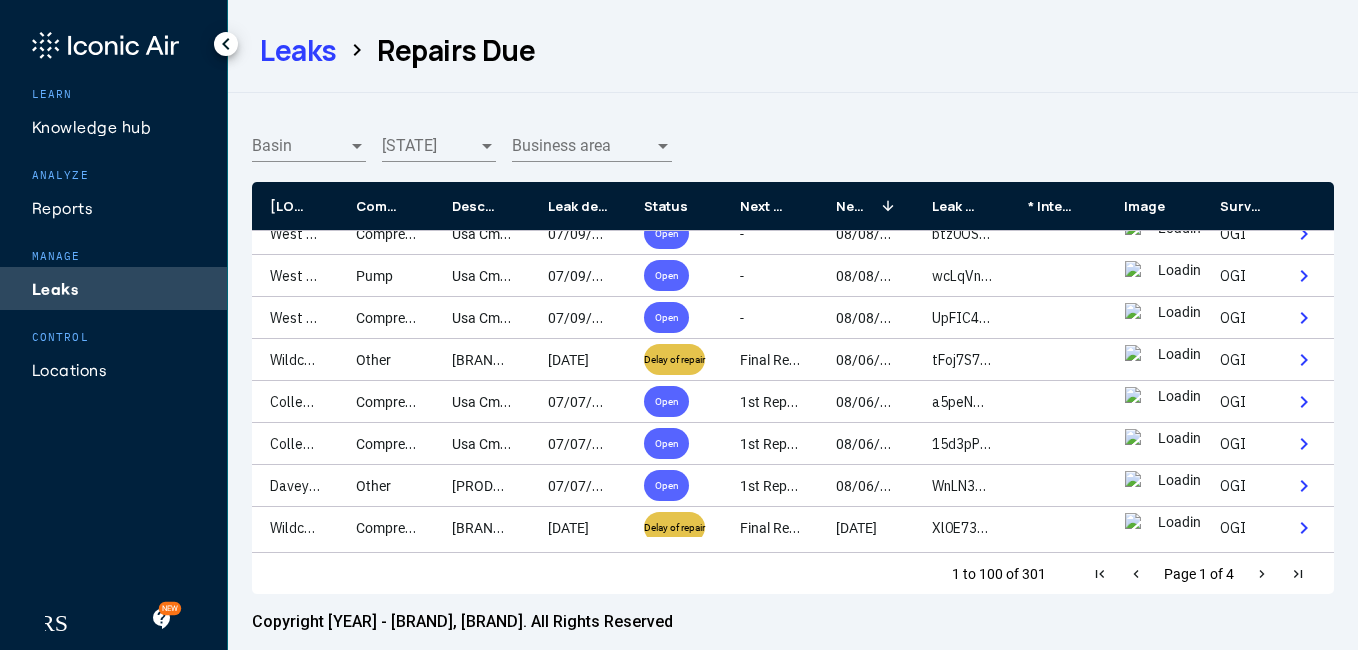 scroll, scrollTop: 840, scrollLeft: 0, axis: vertical 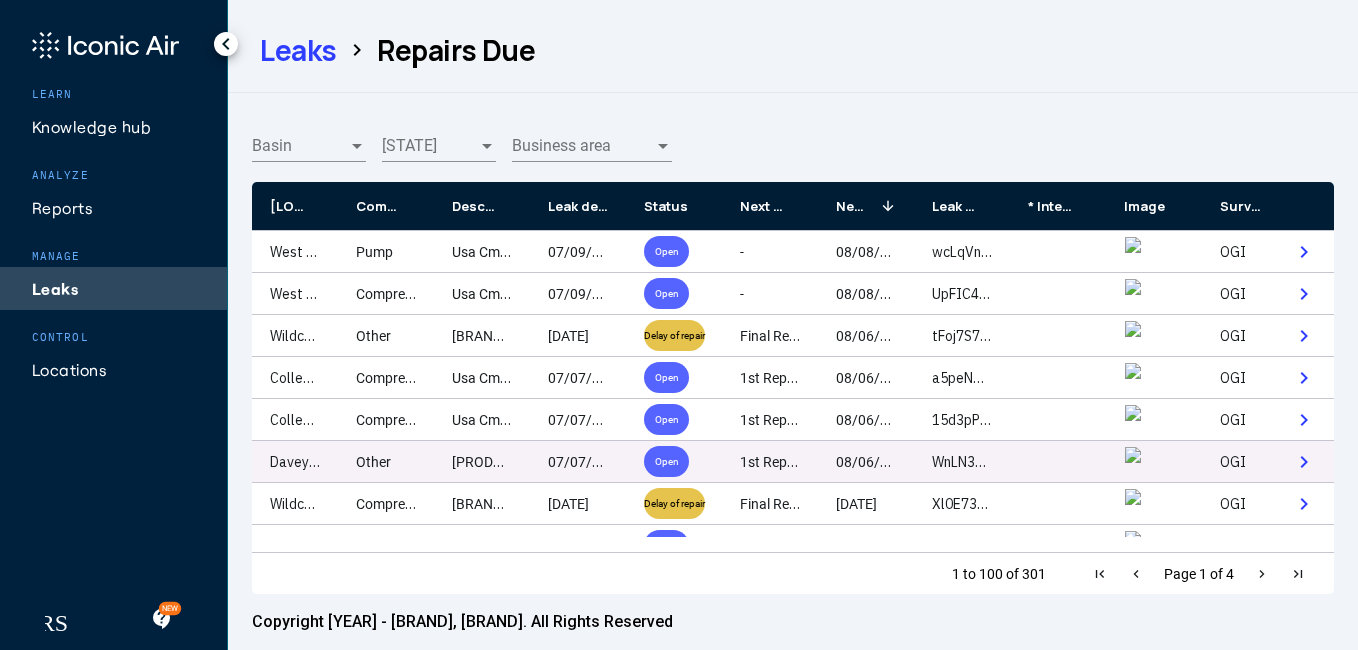 click on "Davey Compressor Station" 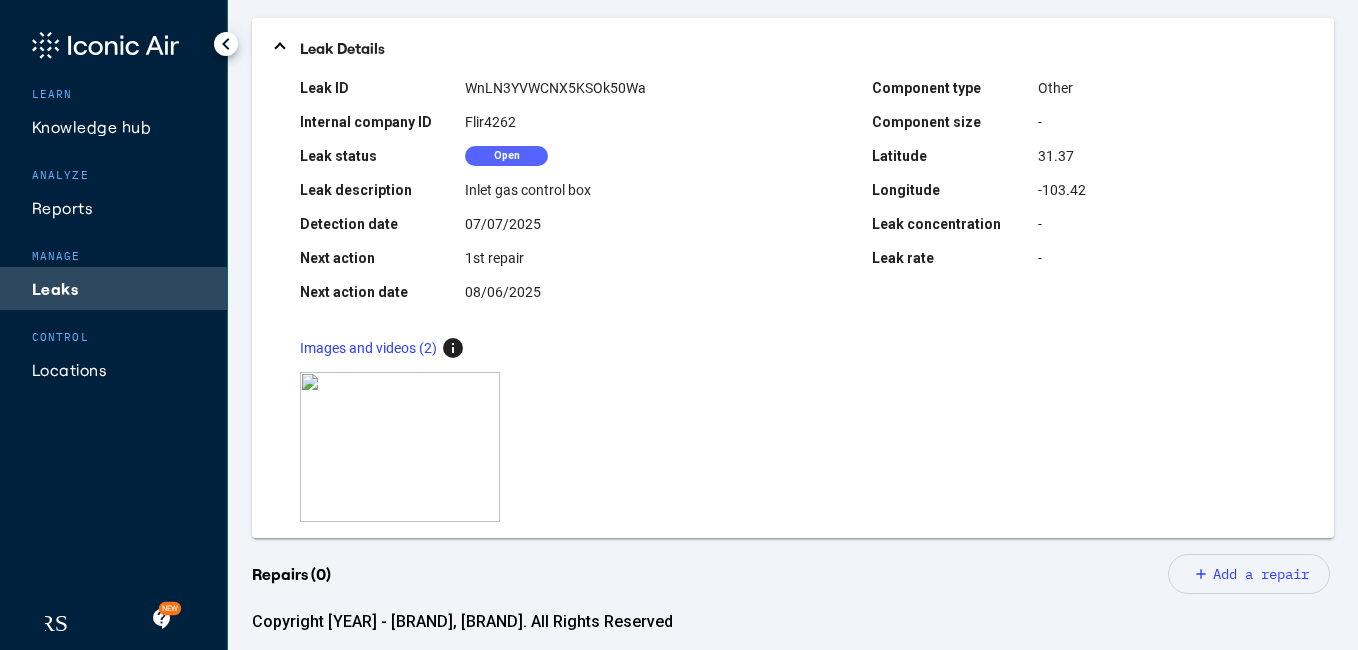 scroll, scrollTop: 160, scrollLeft: 0, axis: vertical 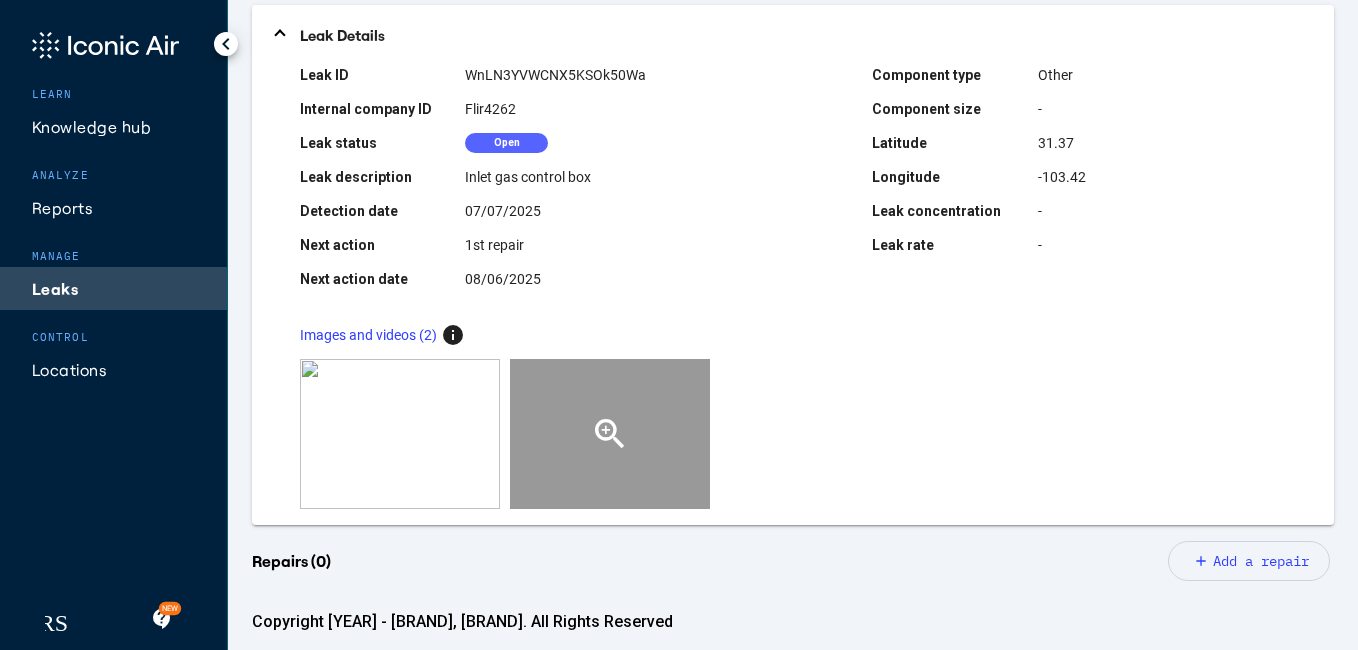 click on "zoom_in" at bounding box center (610, 434) 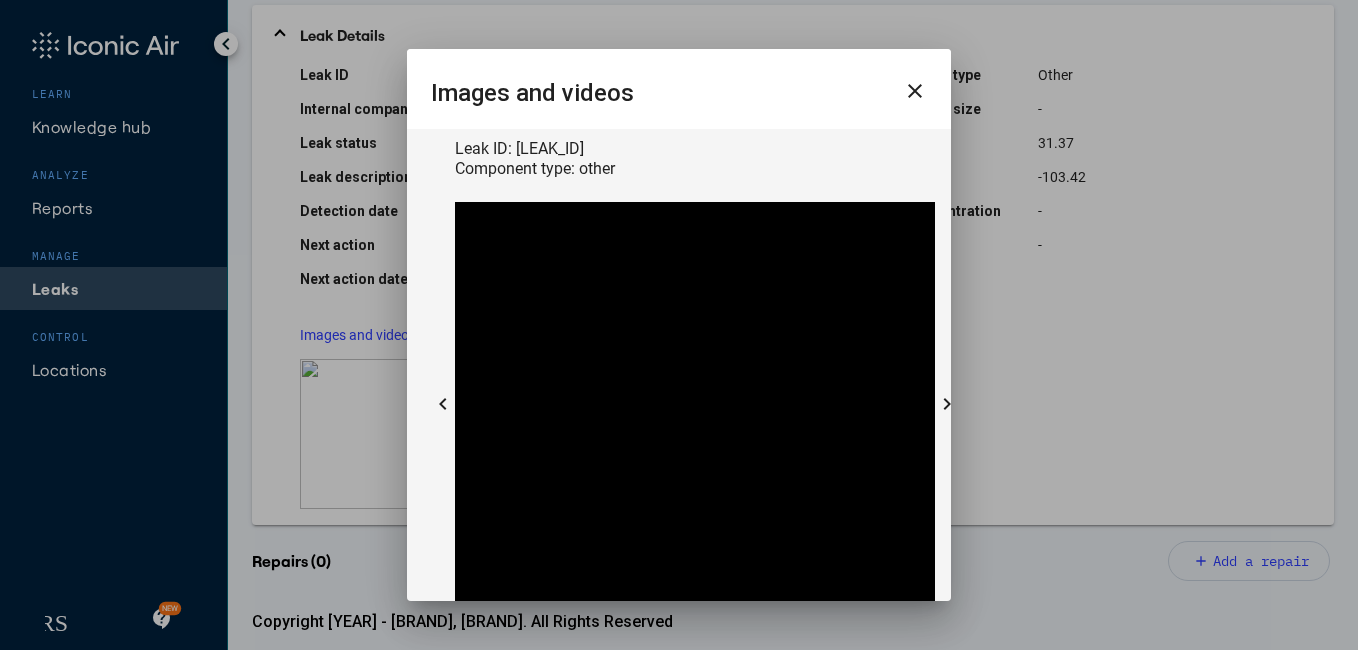 click on "close" at bounding box center [915, 91] 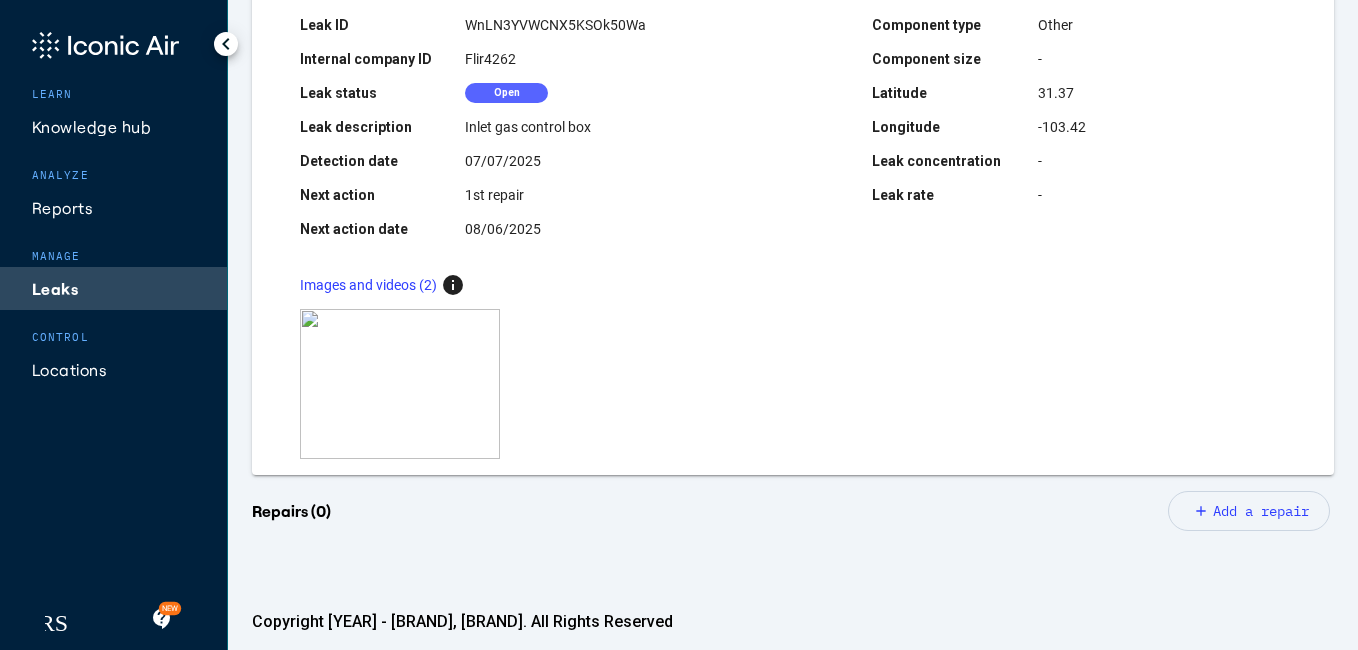 scroll, scrollTop: 240, scrollLeft: 0, axis: vertical 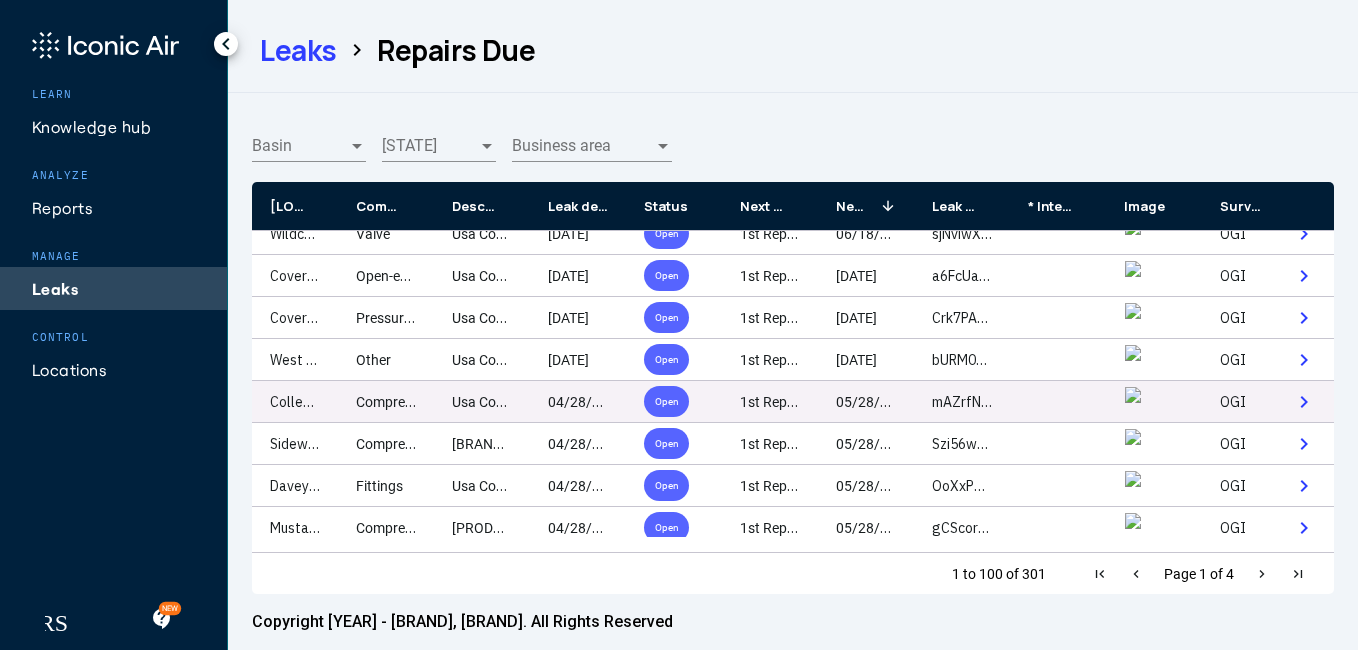 click on "Colley Compressor Station" 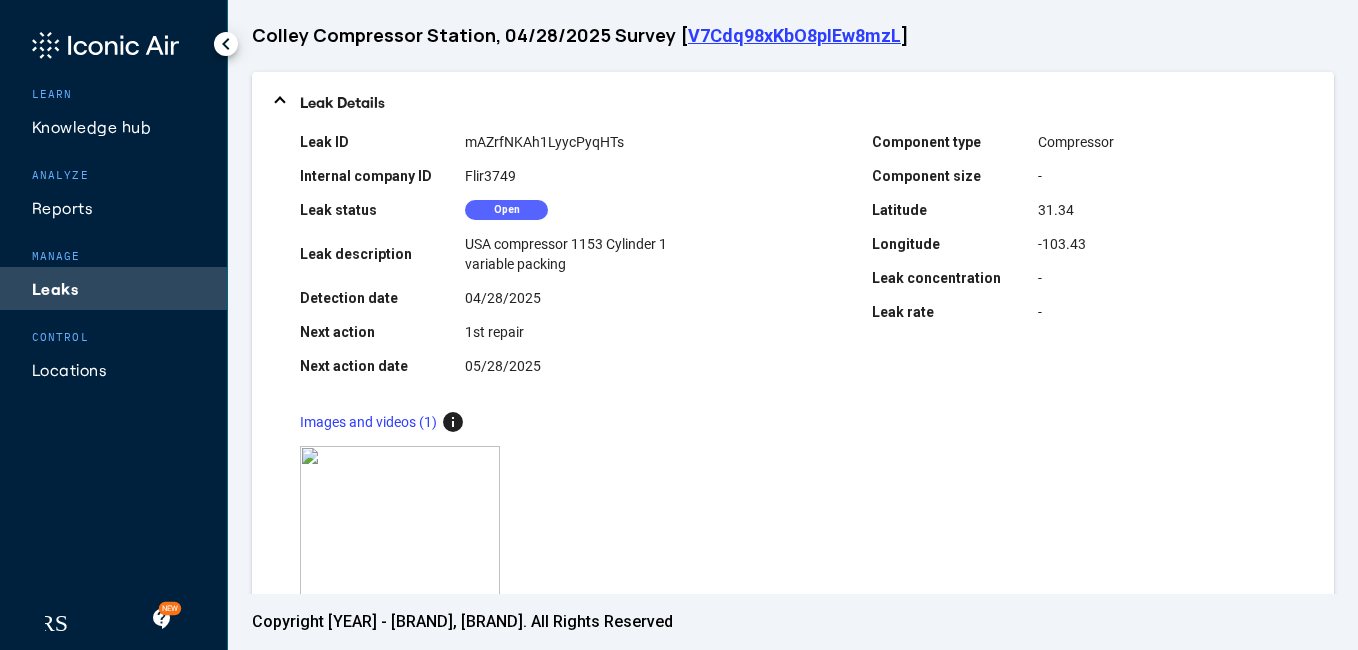 scroll, scrollTop: 120, scrollLeft: 0, axis: vertical 